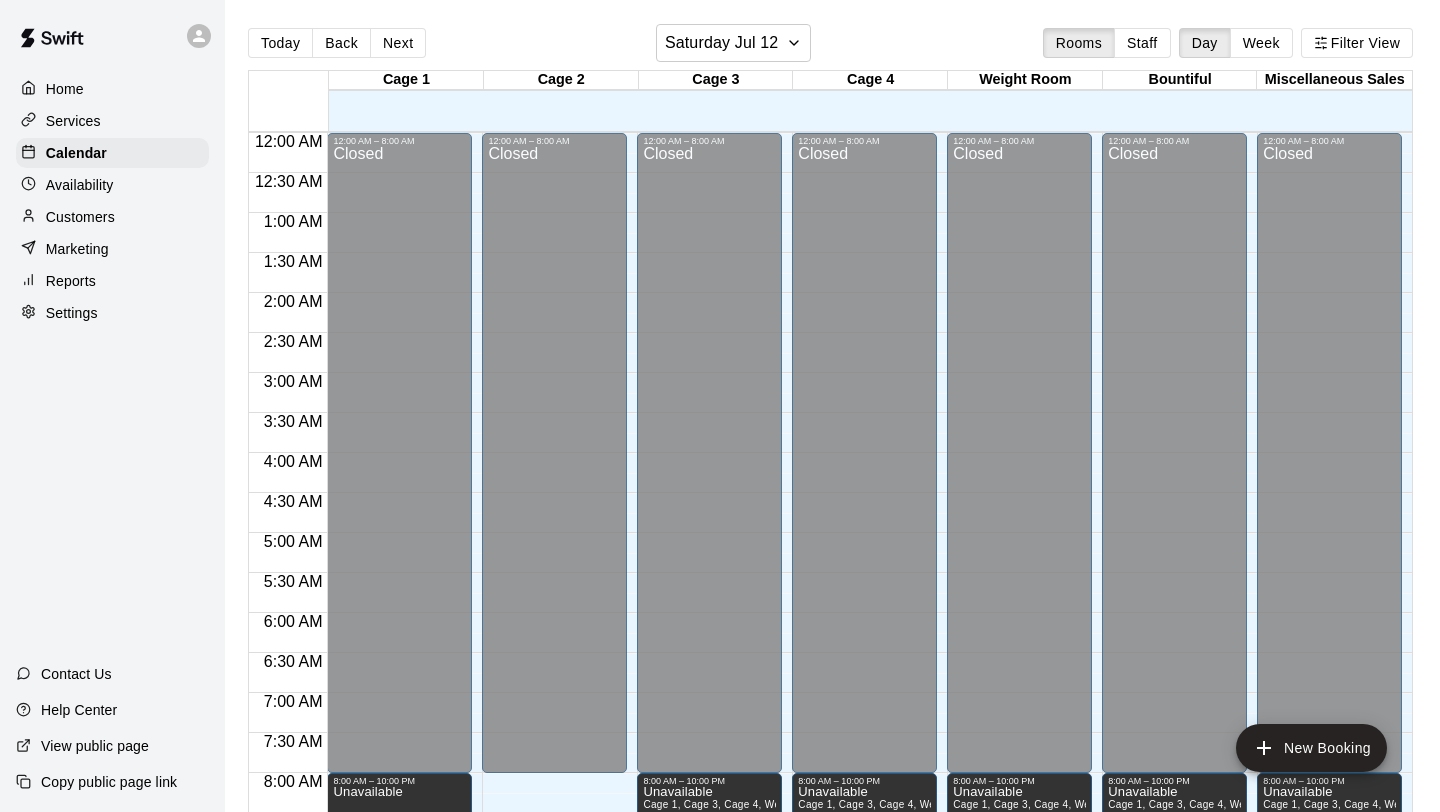 scroll, scrollTop: 0, scrollLeft: 0, axis: both 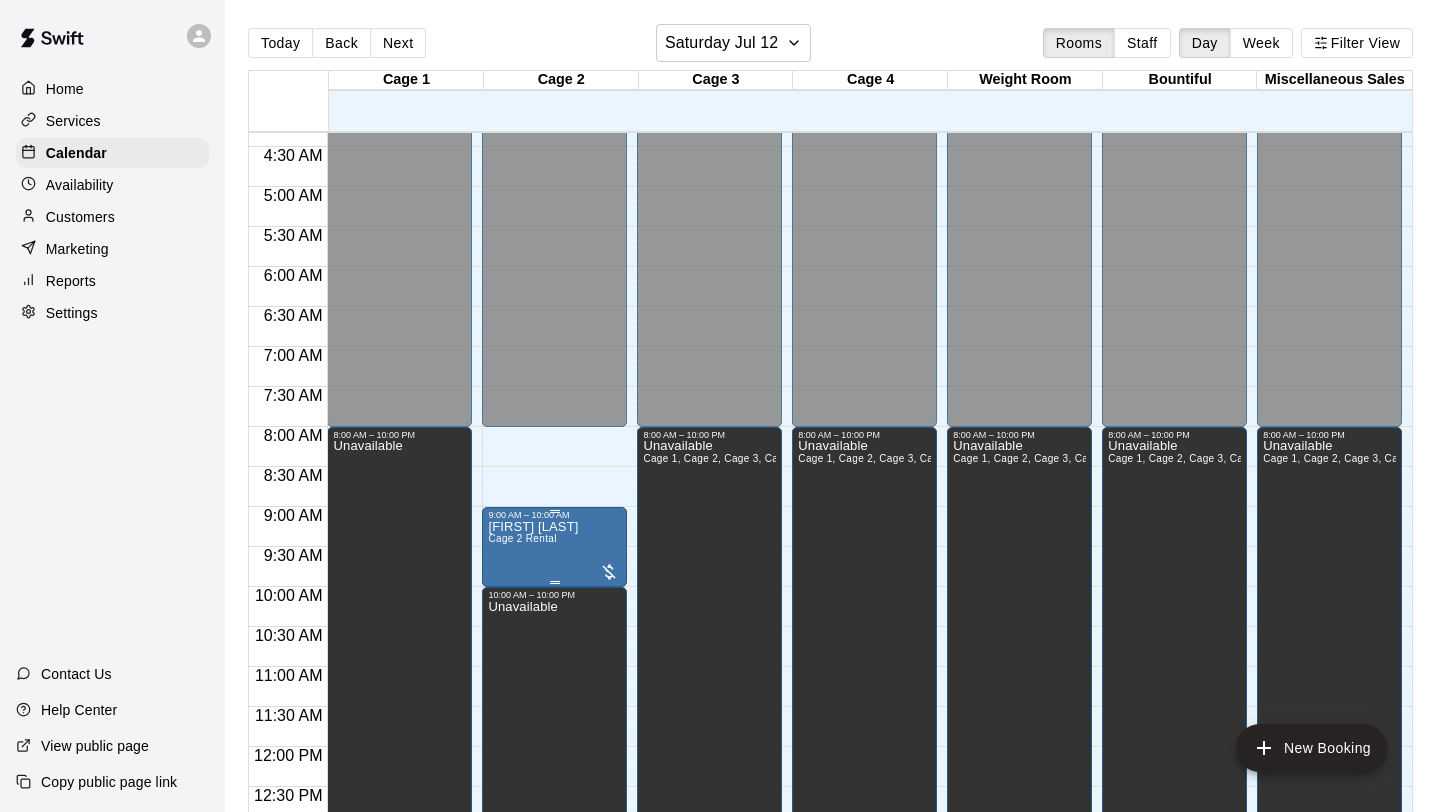 click at bounding box center [554, 511] 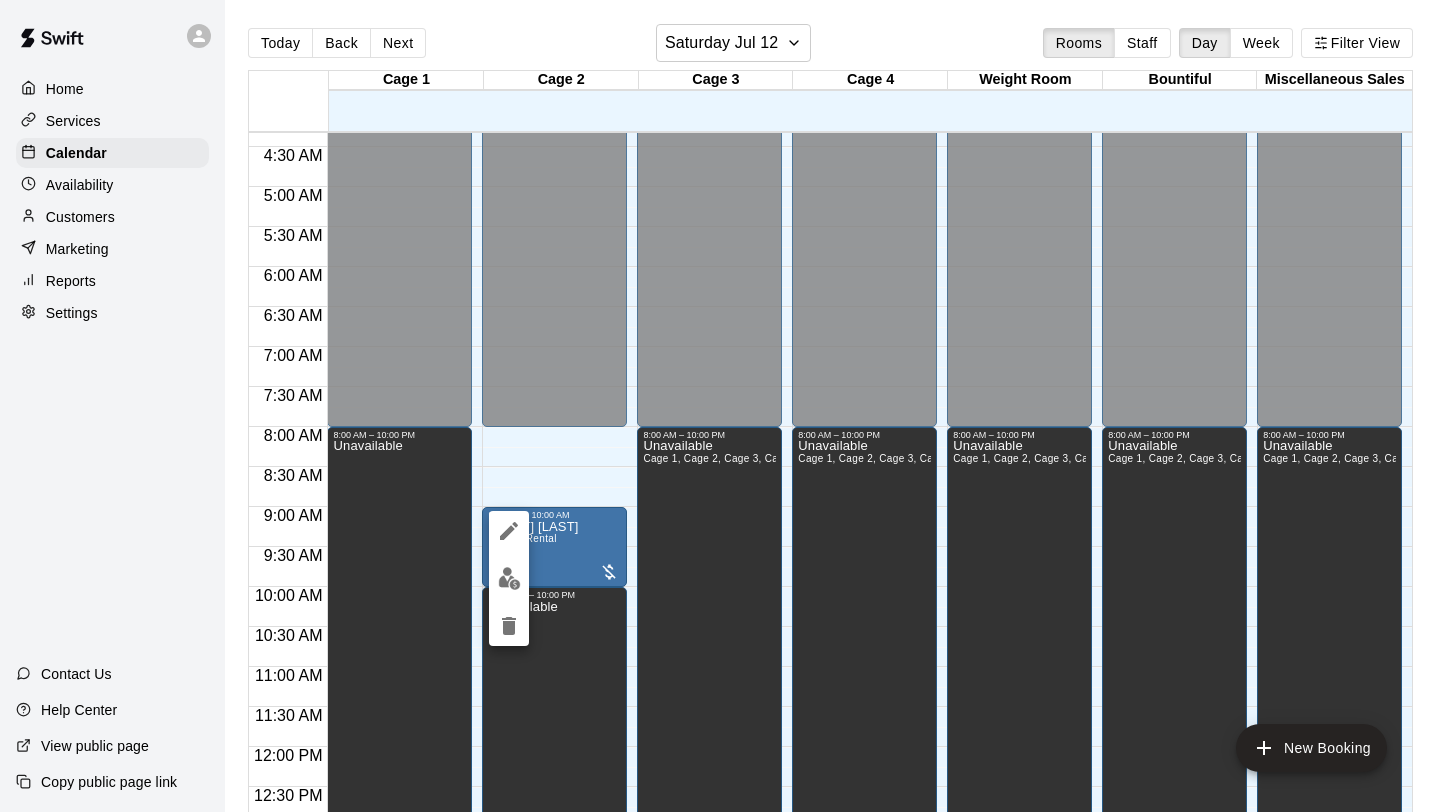 click at bounding box center (509, 578) 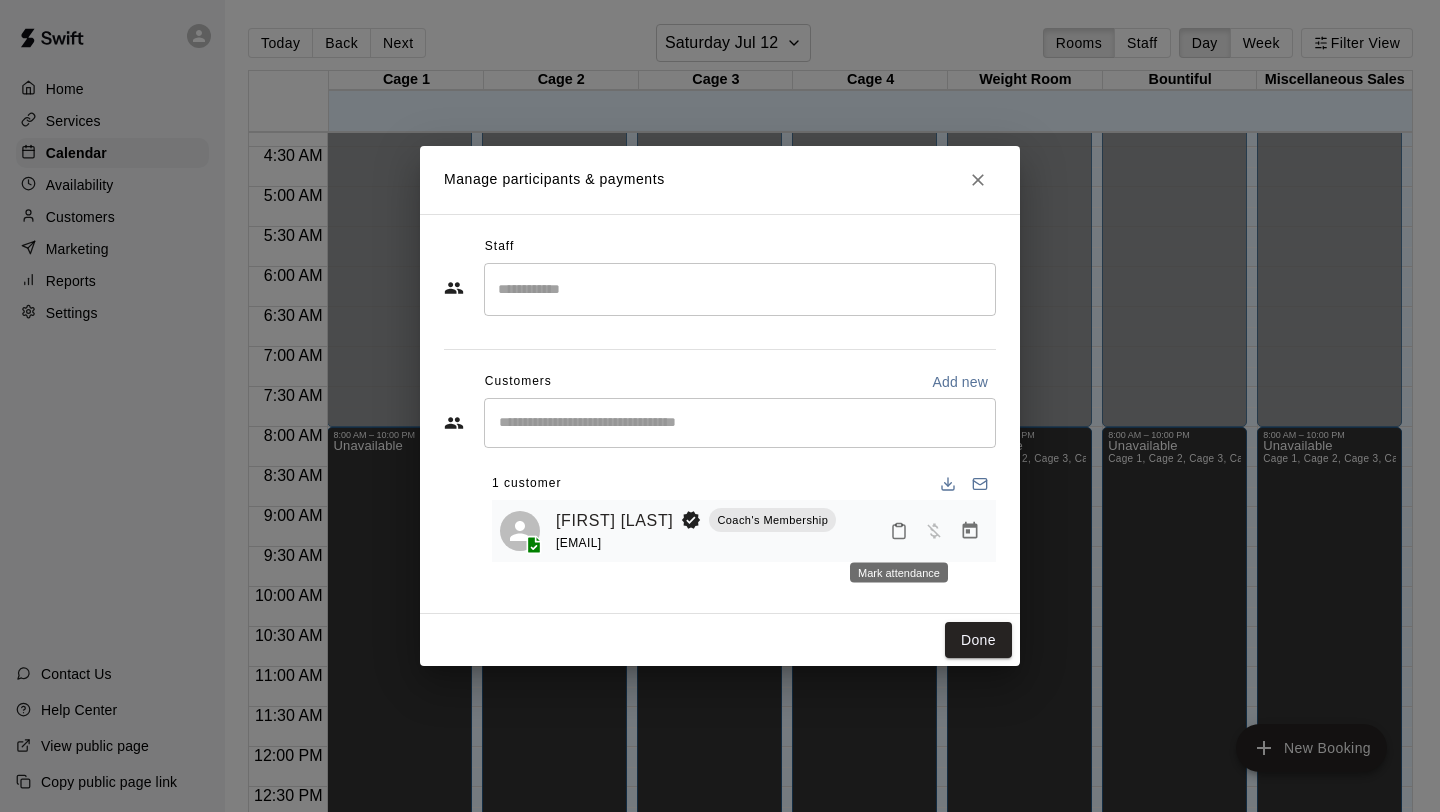 click 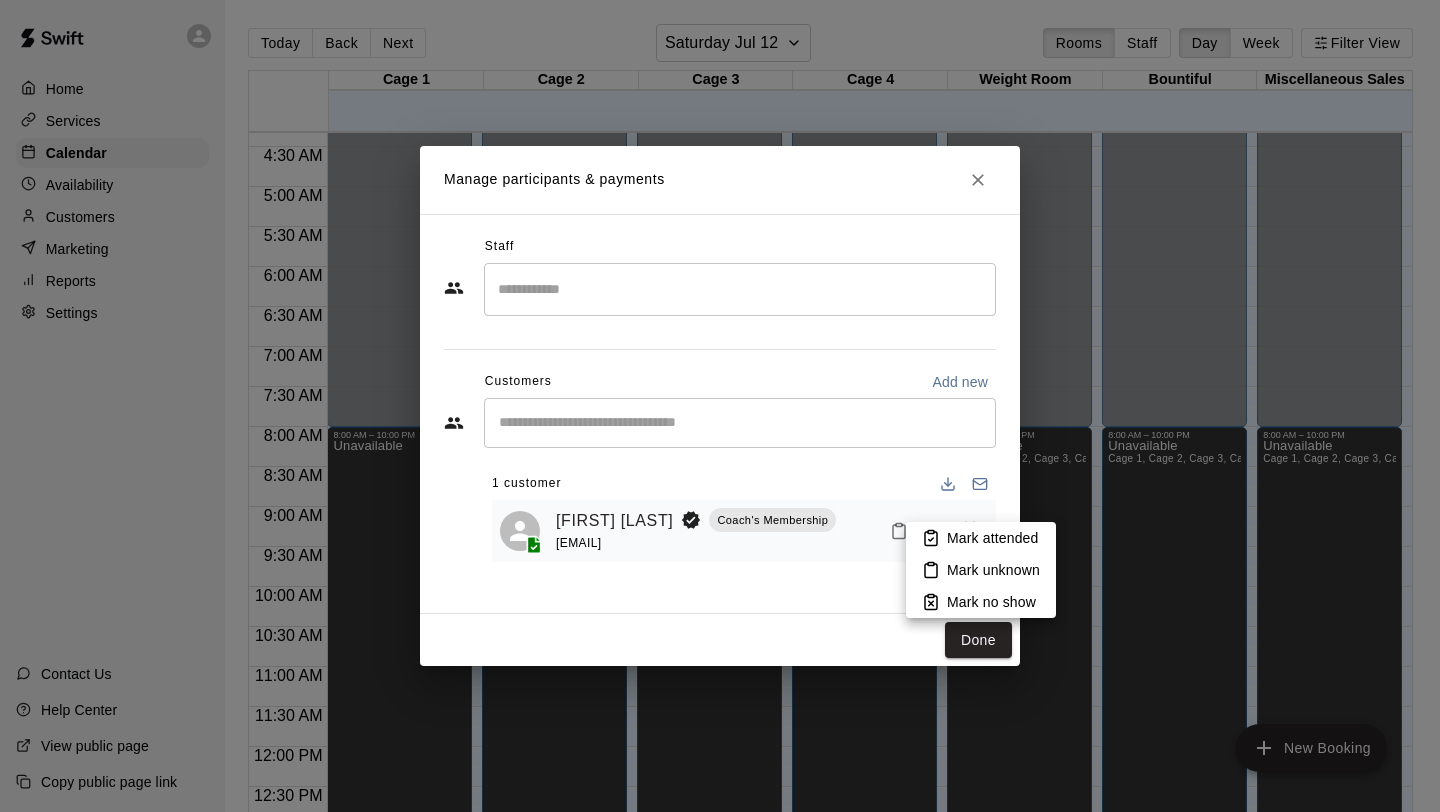 click 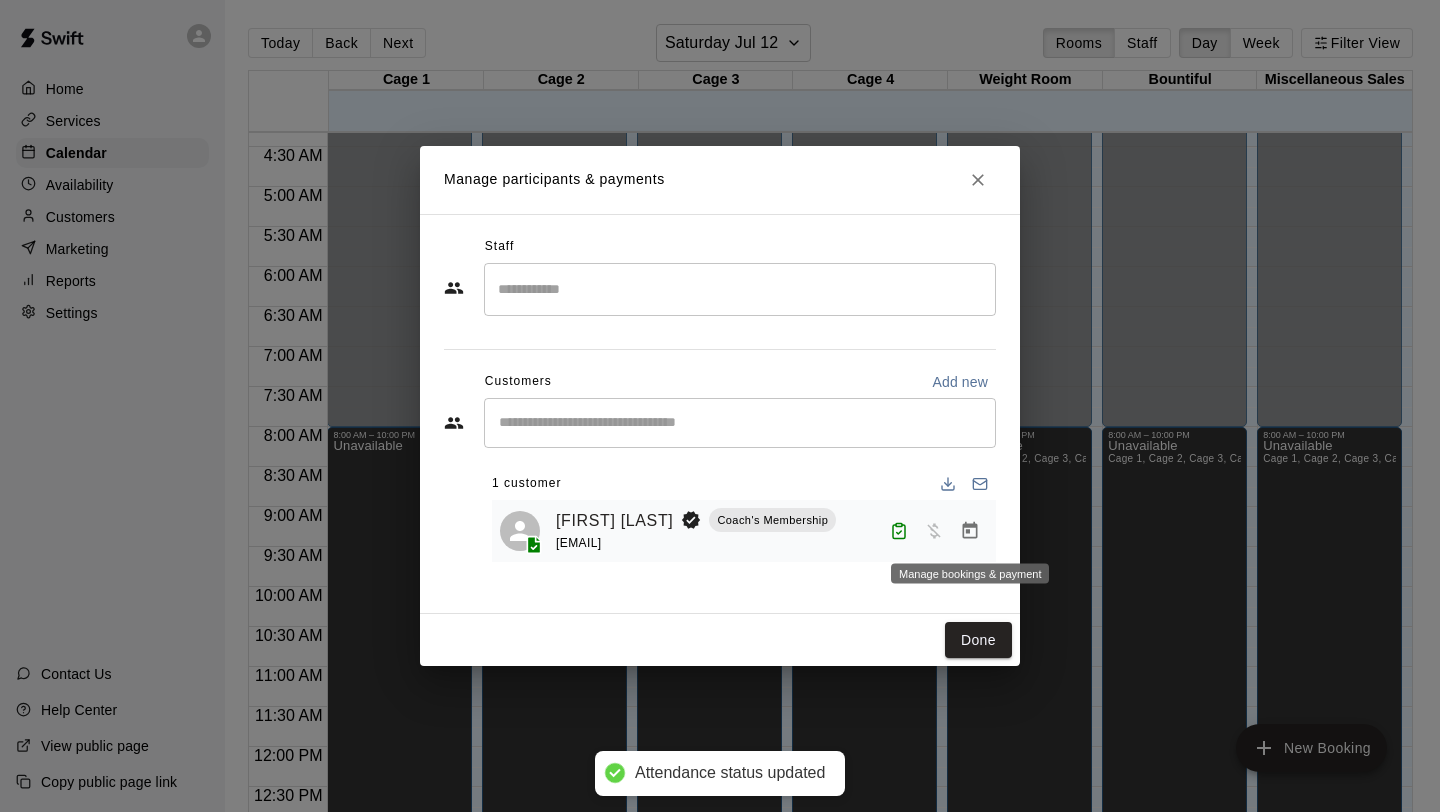 click 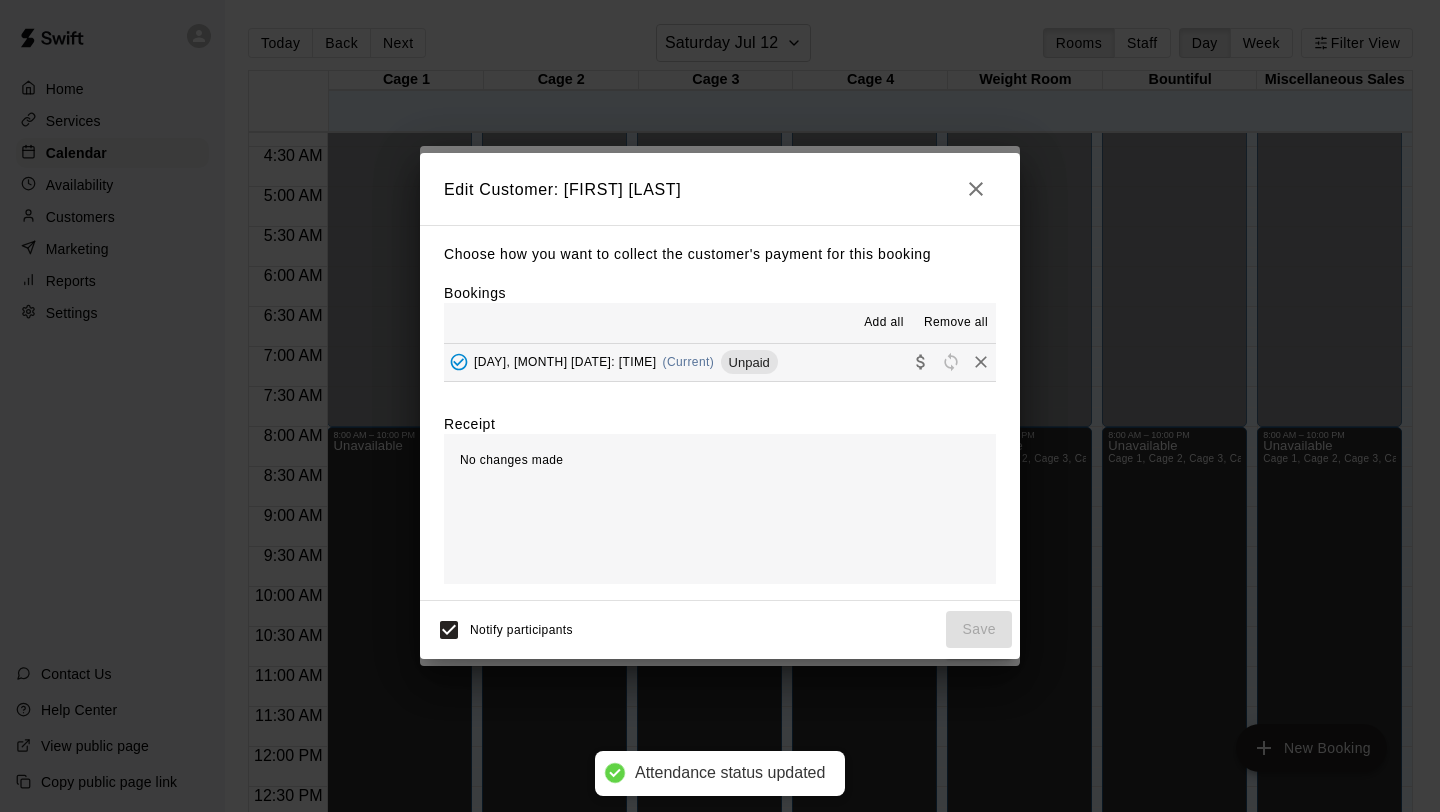 click on "Choose how you want to collect the customer's payment for this booking Bookings Add all Remove all [DAY], [MONTH] [DATE]: [TIME] (Current) Unpaid Receipt No changes made Subtotal $0.00" at bounding box center (720, 412) 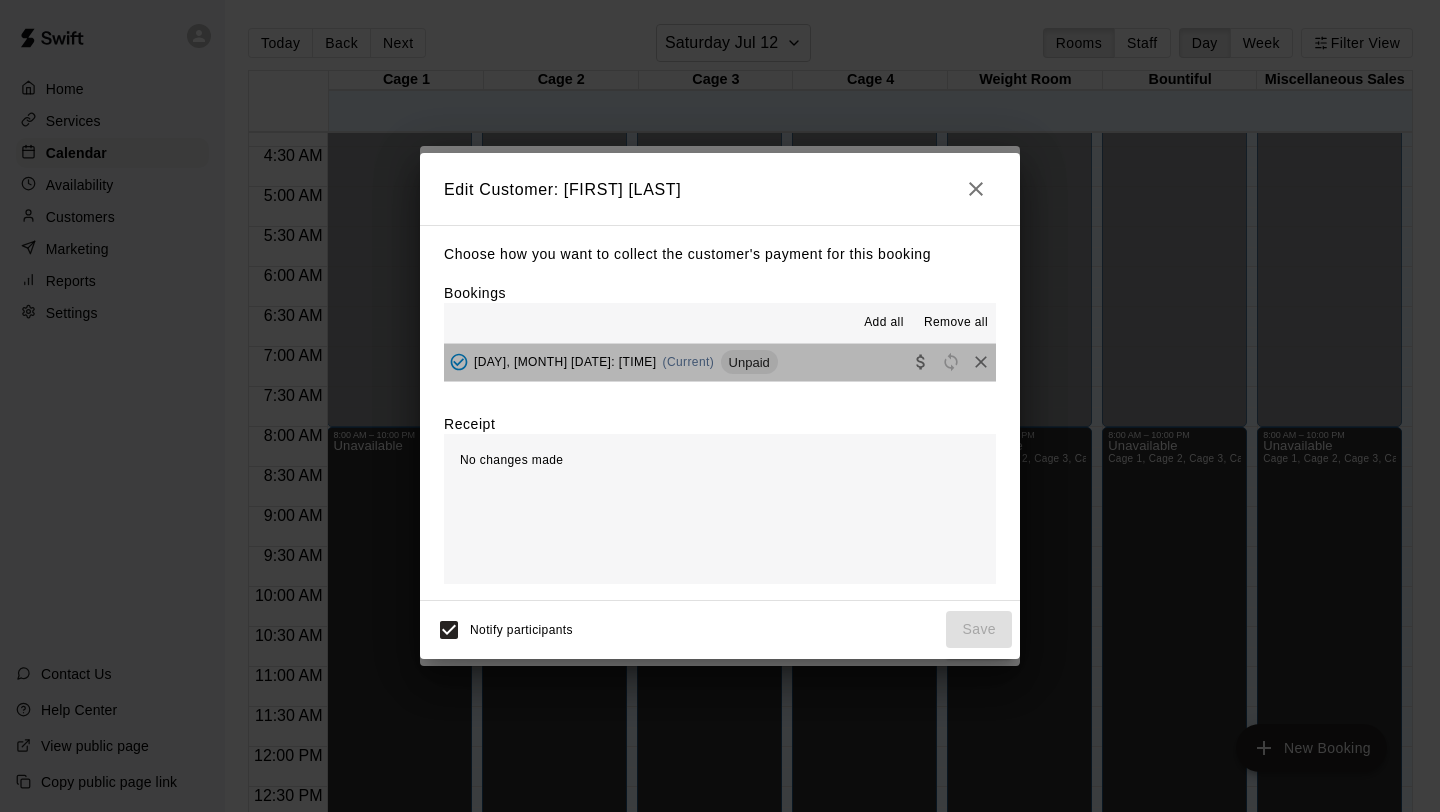 click on "[DAY], [MONTH] [DATE]: [TIME] (Current) Unpaid" at bounding box center (611, 362) 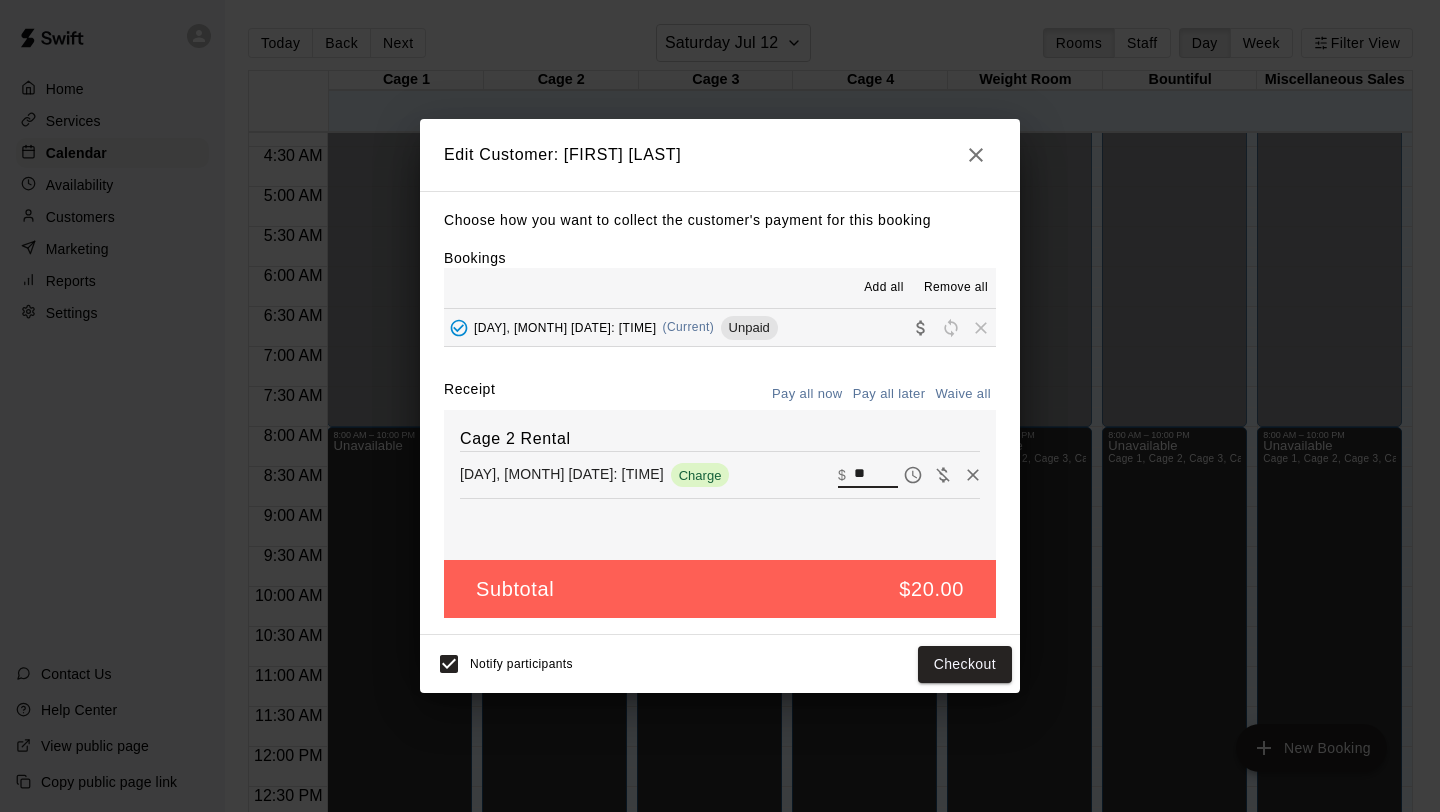 drag, startPoint x: 867, startPoint y: 481, endPoint x: 855, endPoint y: 481, distance: 12 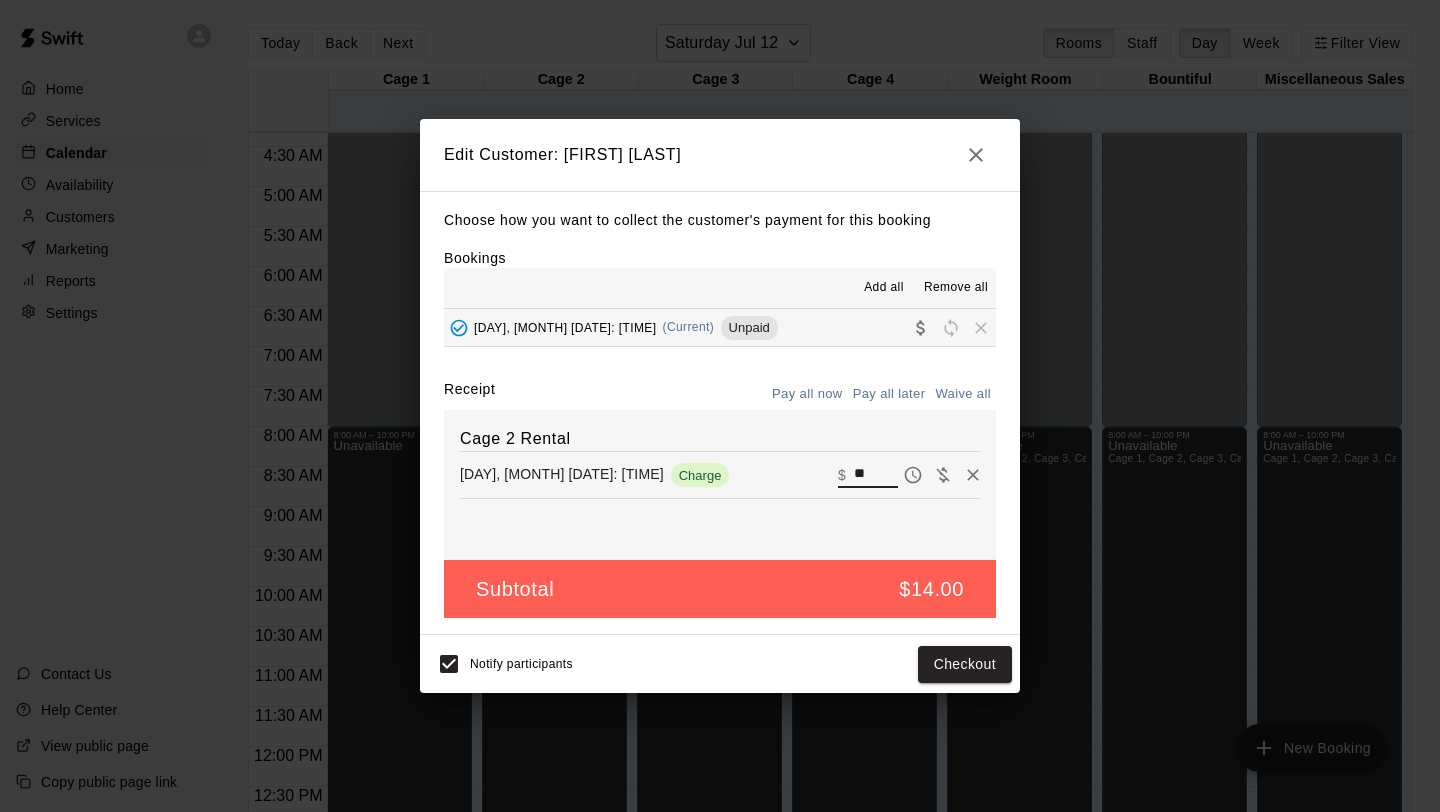 type on "**" 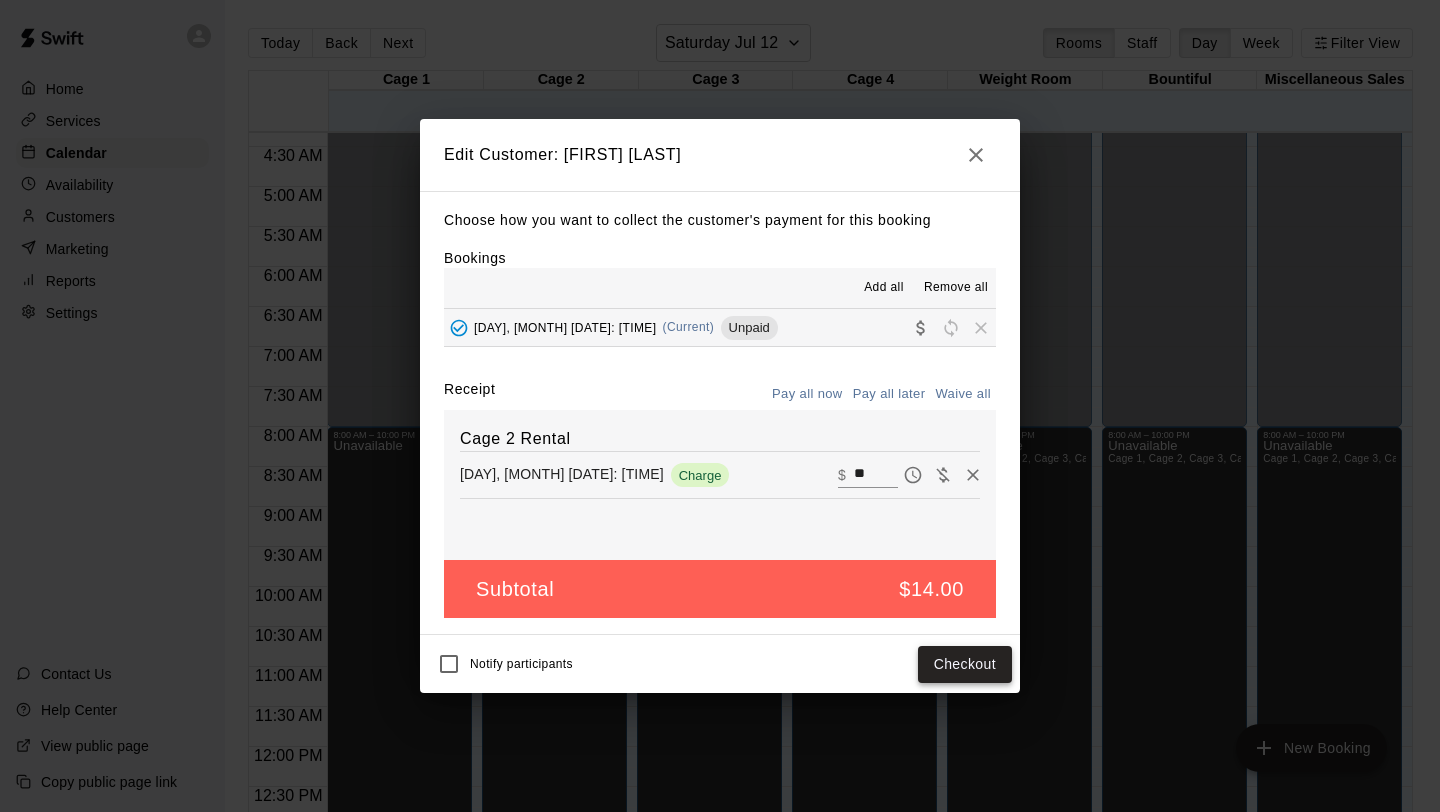 click on "Checkout" at bounding box center (965, 664) 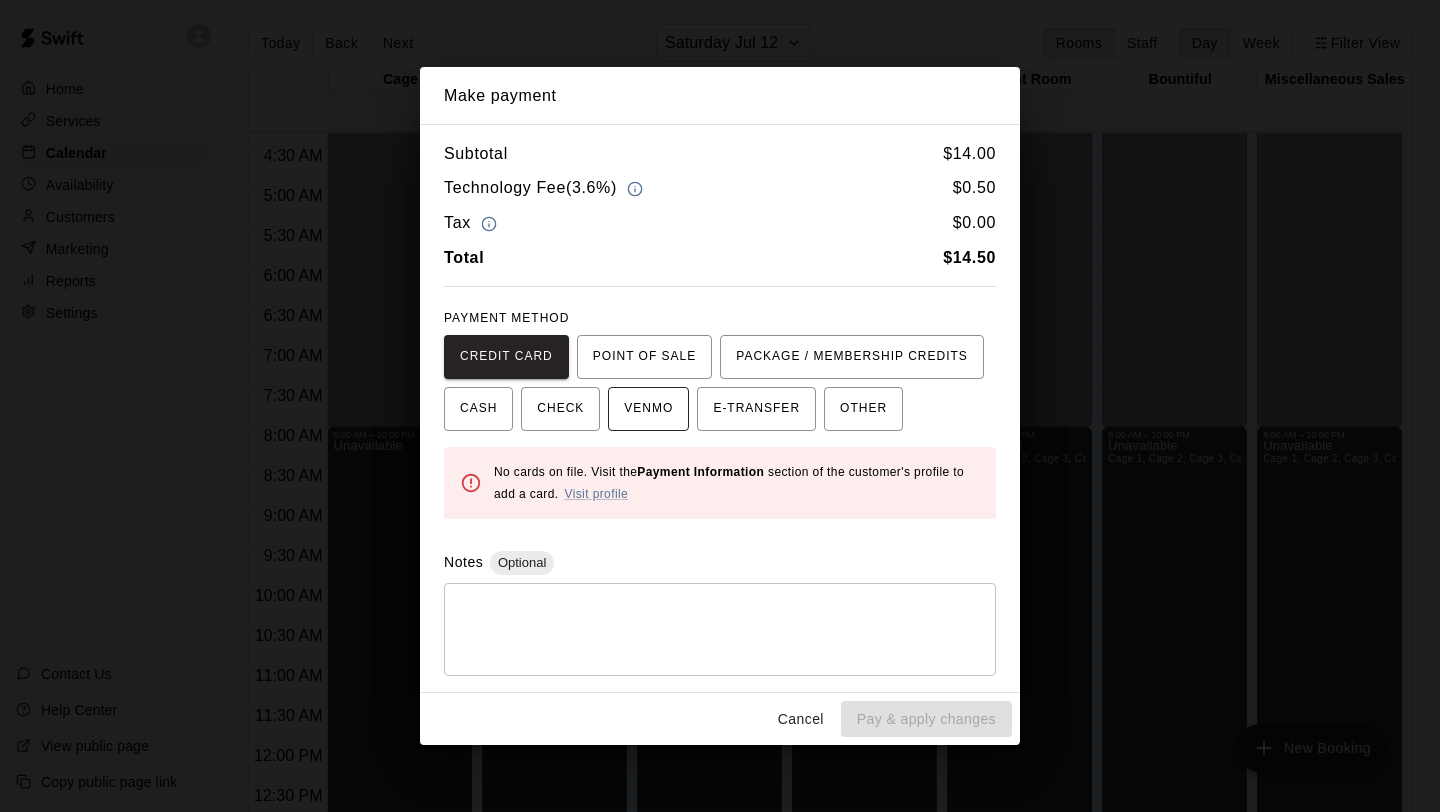 click on "VENMO" at bounding box center [648, 409] 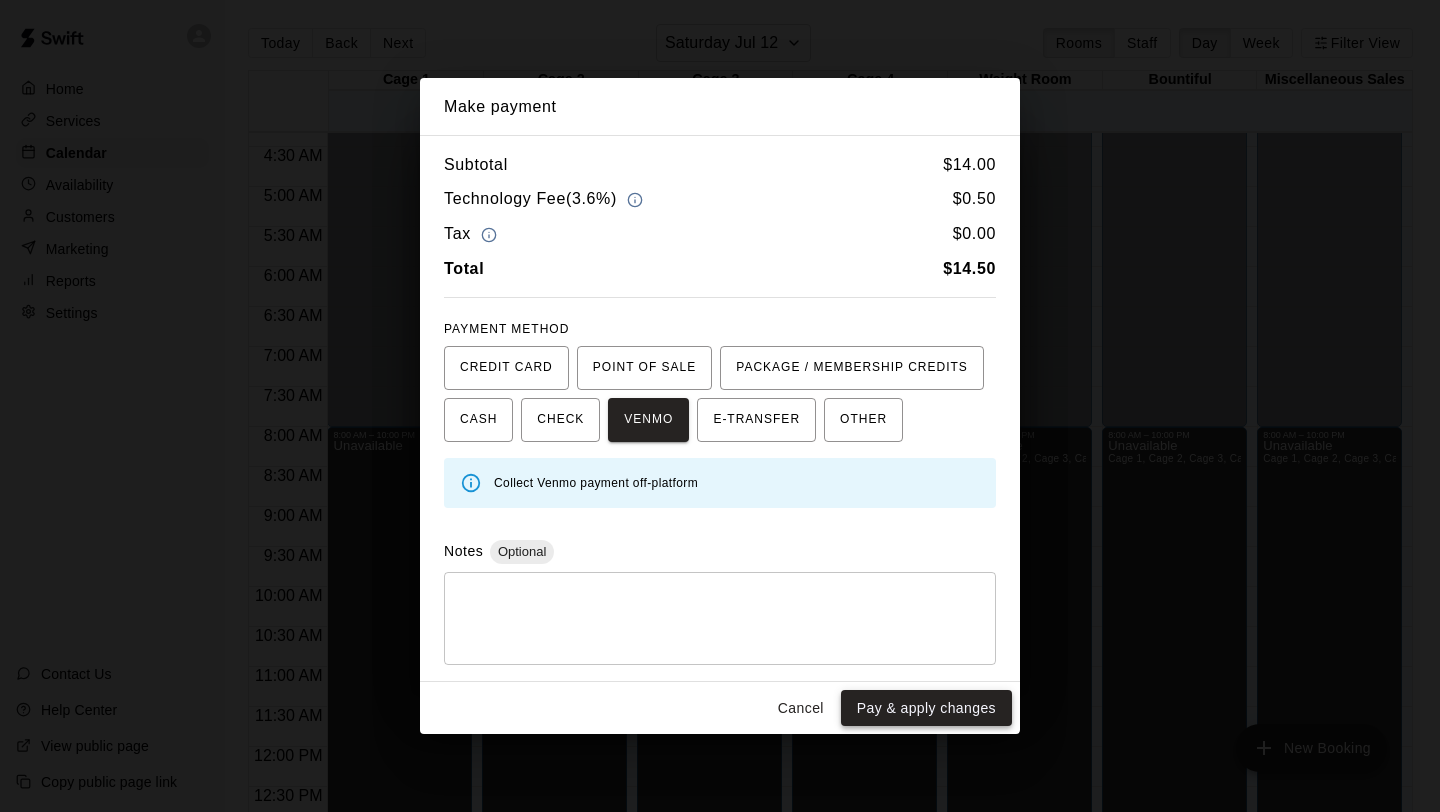 click on "Pay & apply changes" at bounding box center (926, 708) 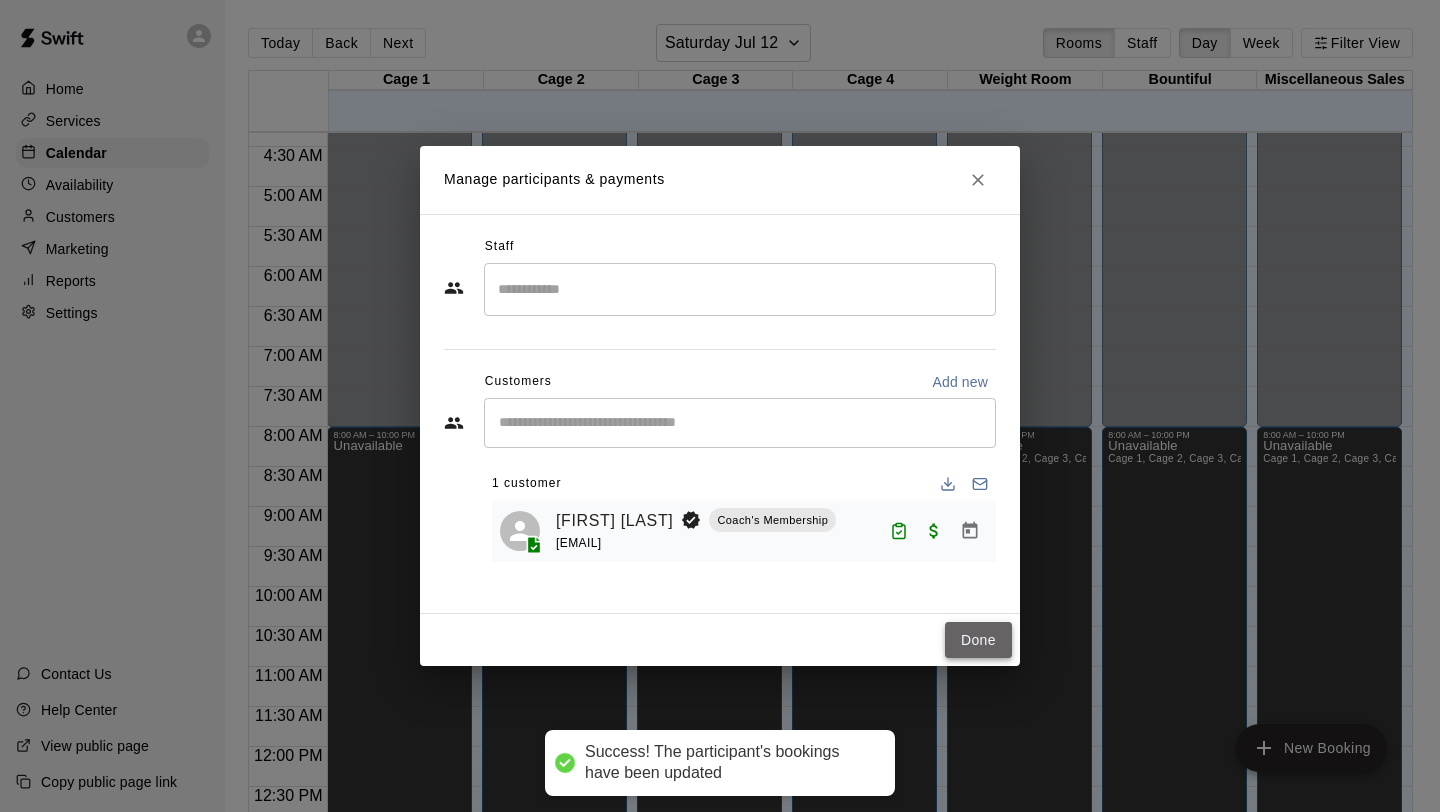 click on "Done" at bounding box center [978, 640] 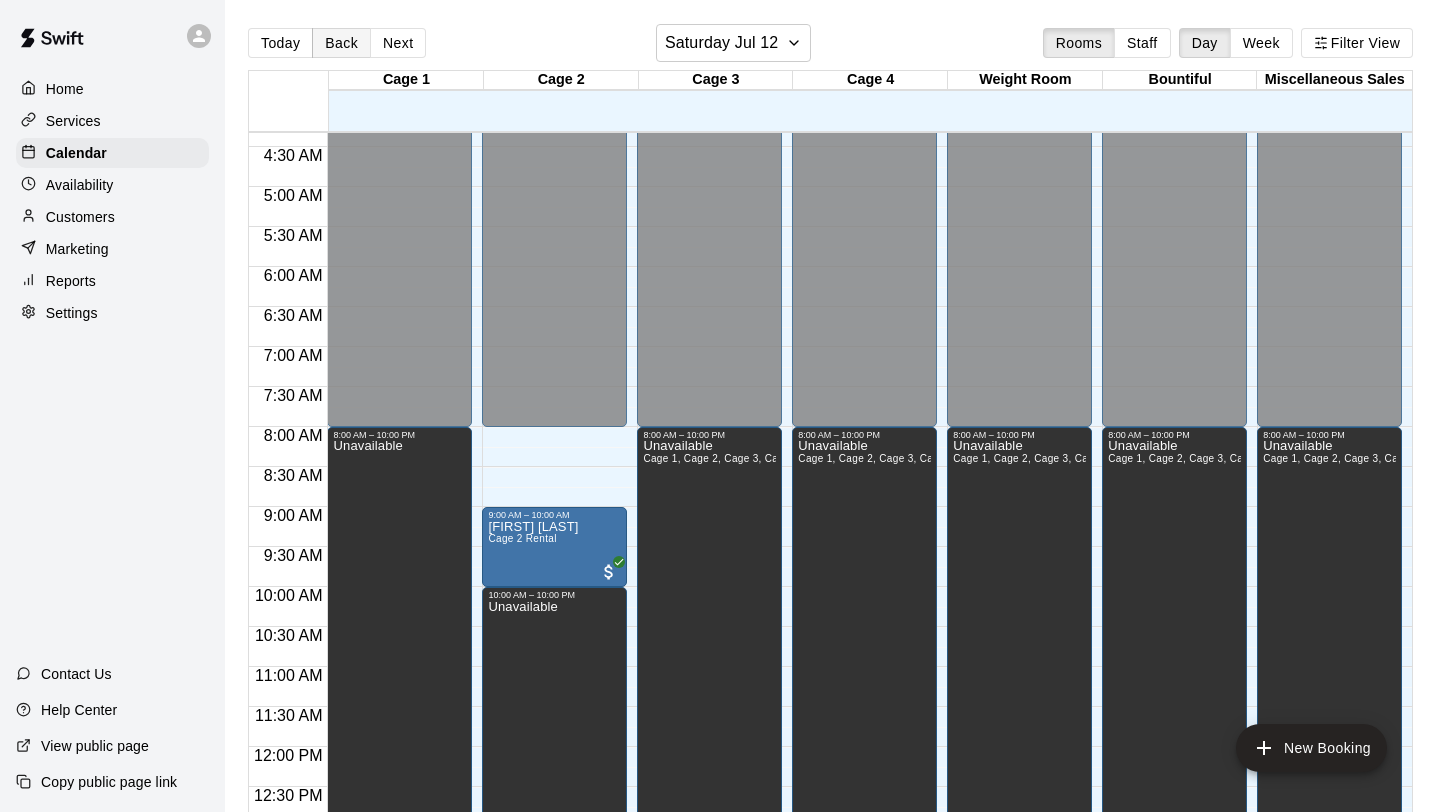 click on "Back" at bounding box center [341, 43] 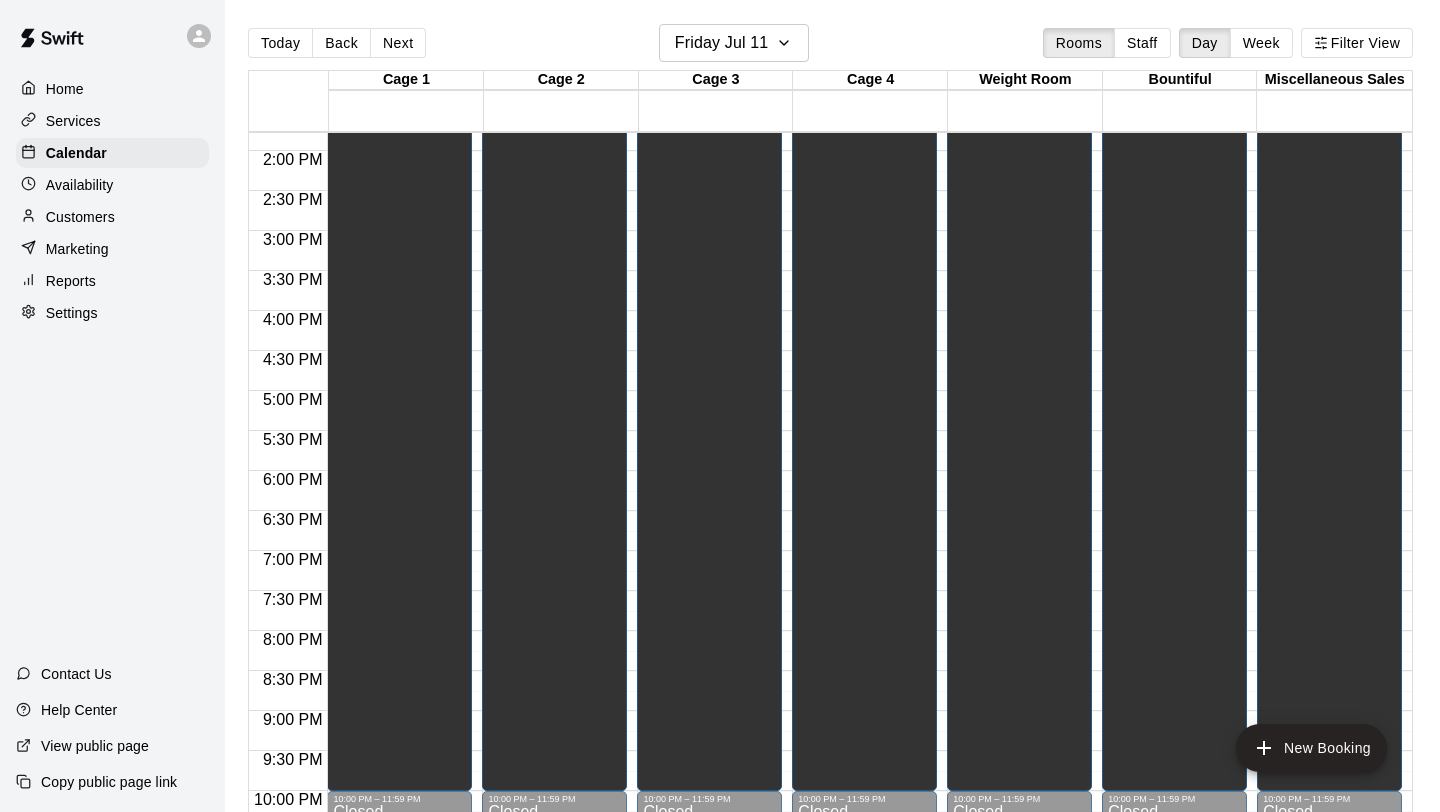 scroll, scrollTop: 1219, scrollLeft: 0, axis: vertical 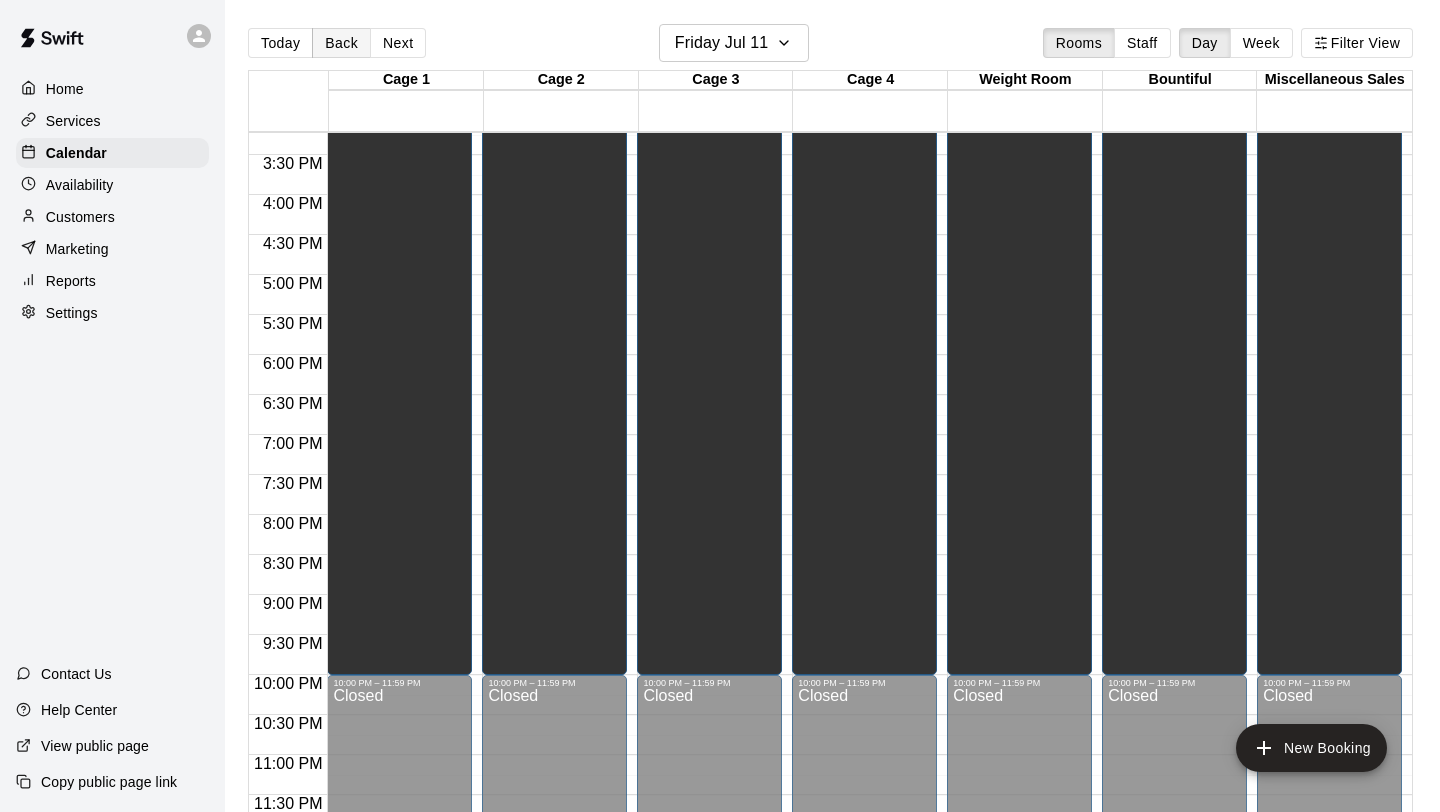 click on "Back" at bounding box center (341, 43) 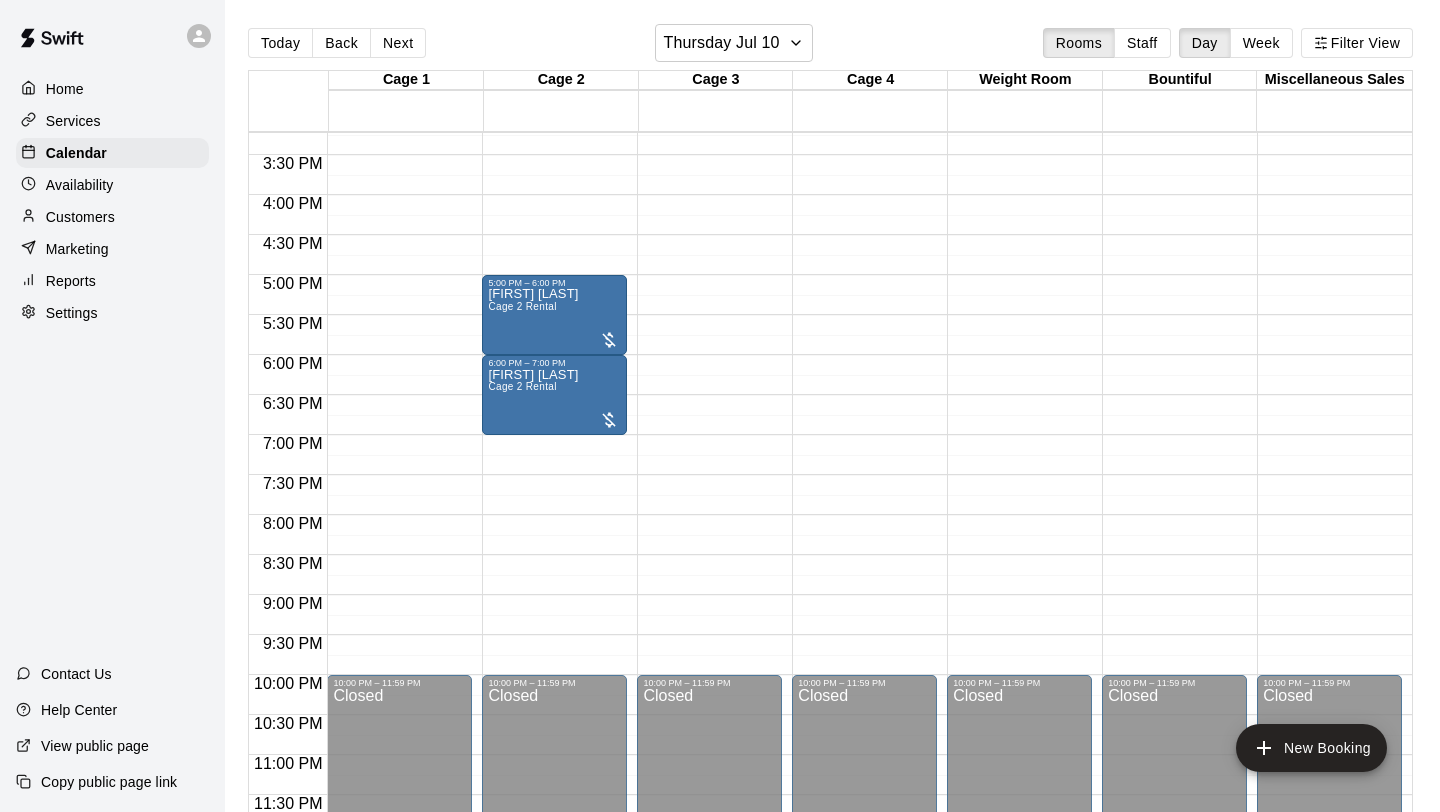 scroll, scrollTop: 1216, scrollLeft: 0, axis: vertical 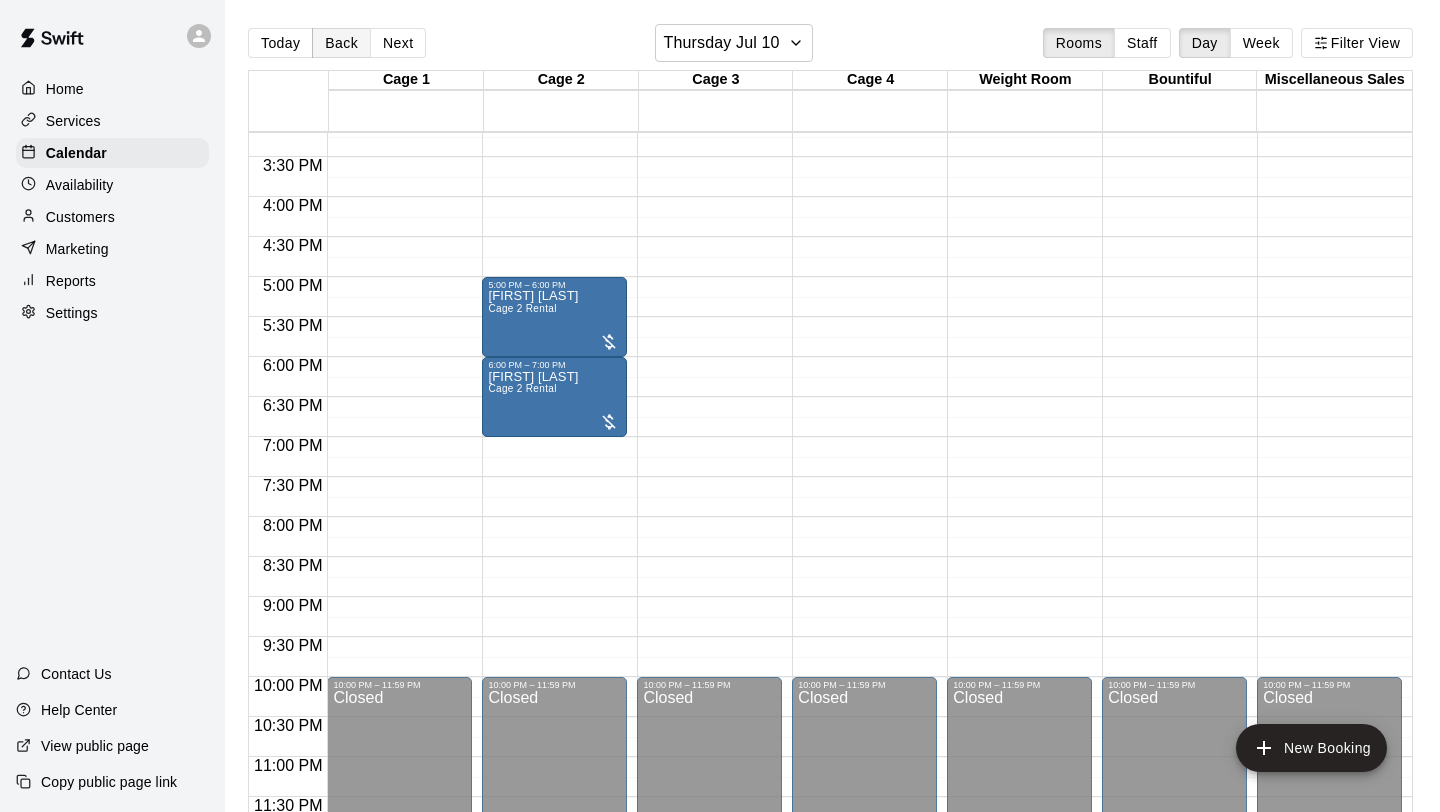 click on "Back" at bounding box center [341, 43] 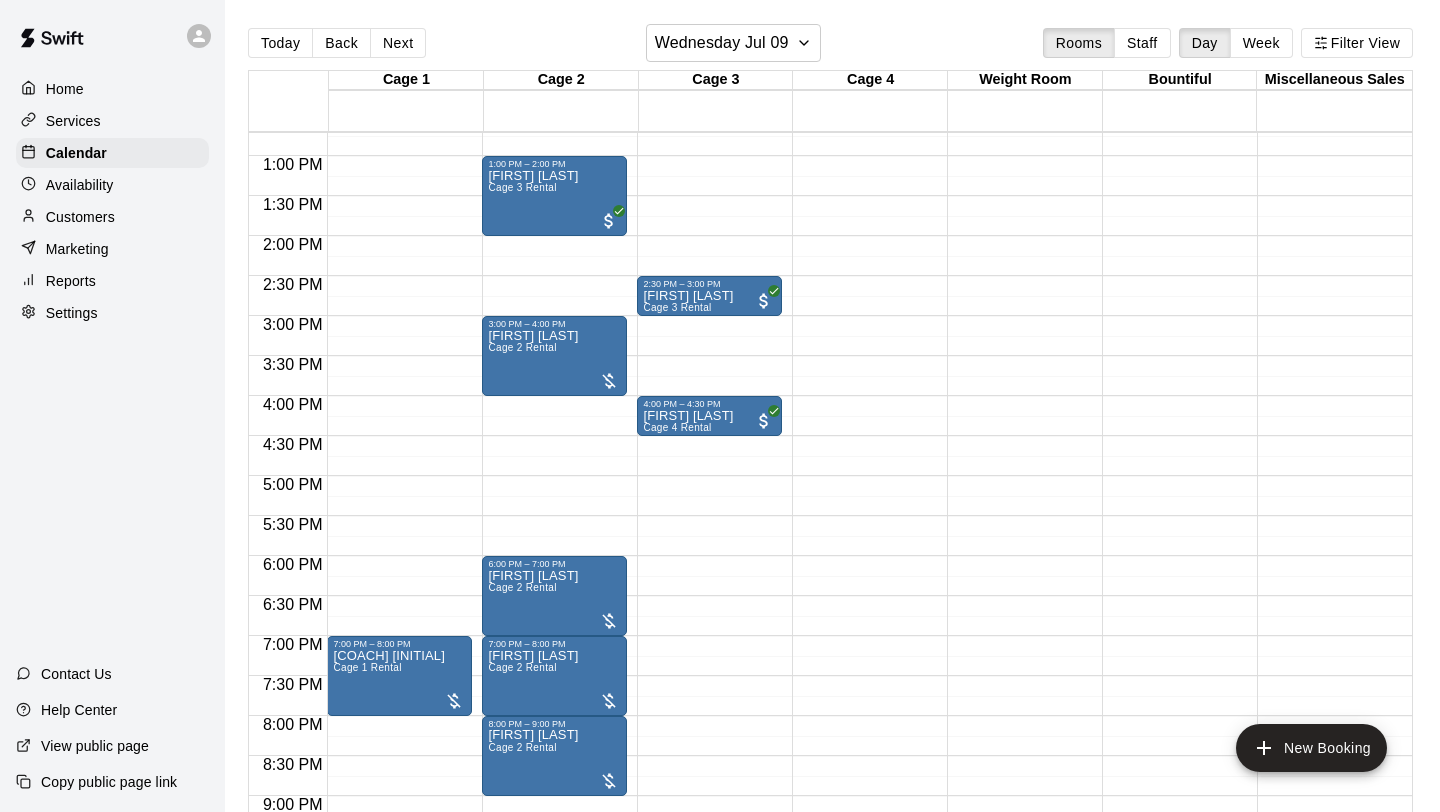 scroll, scrollTop: 1008, scrollLeft: 0, axis: vertical 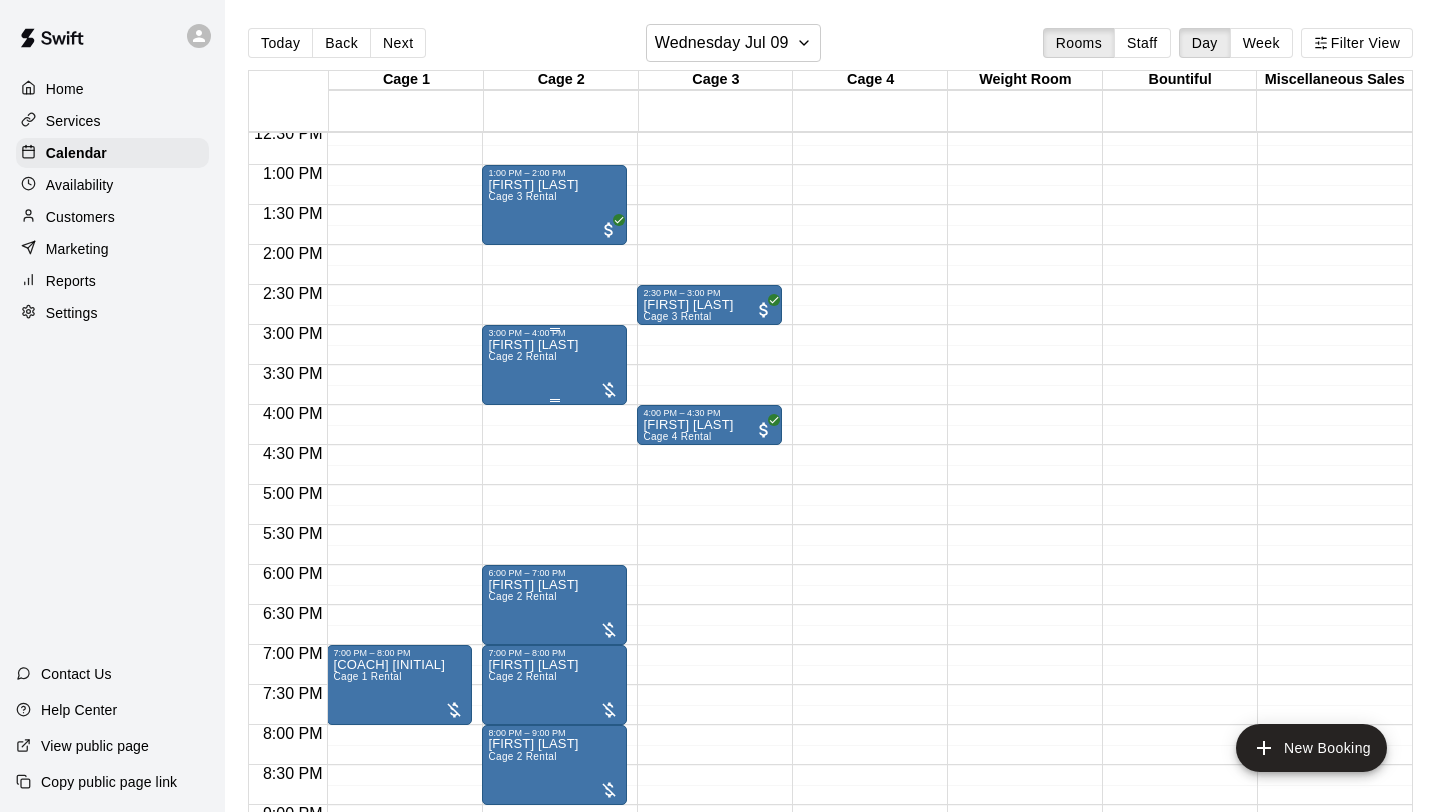 click on "[FIRST] [LAST] Cage 2 Rental" at bounding box center [533, 744] 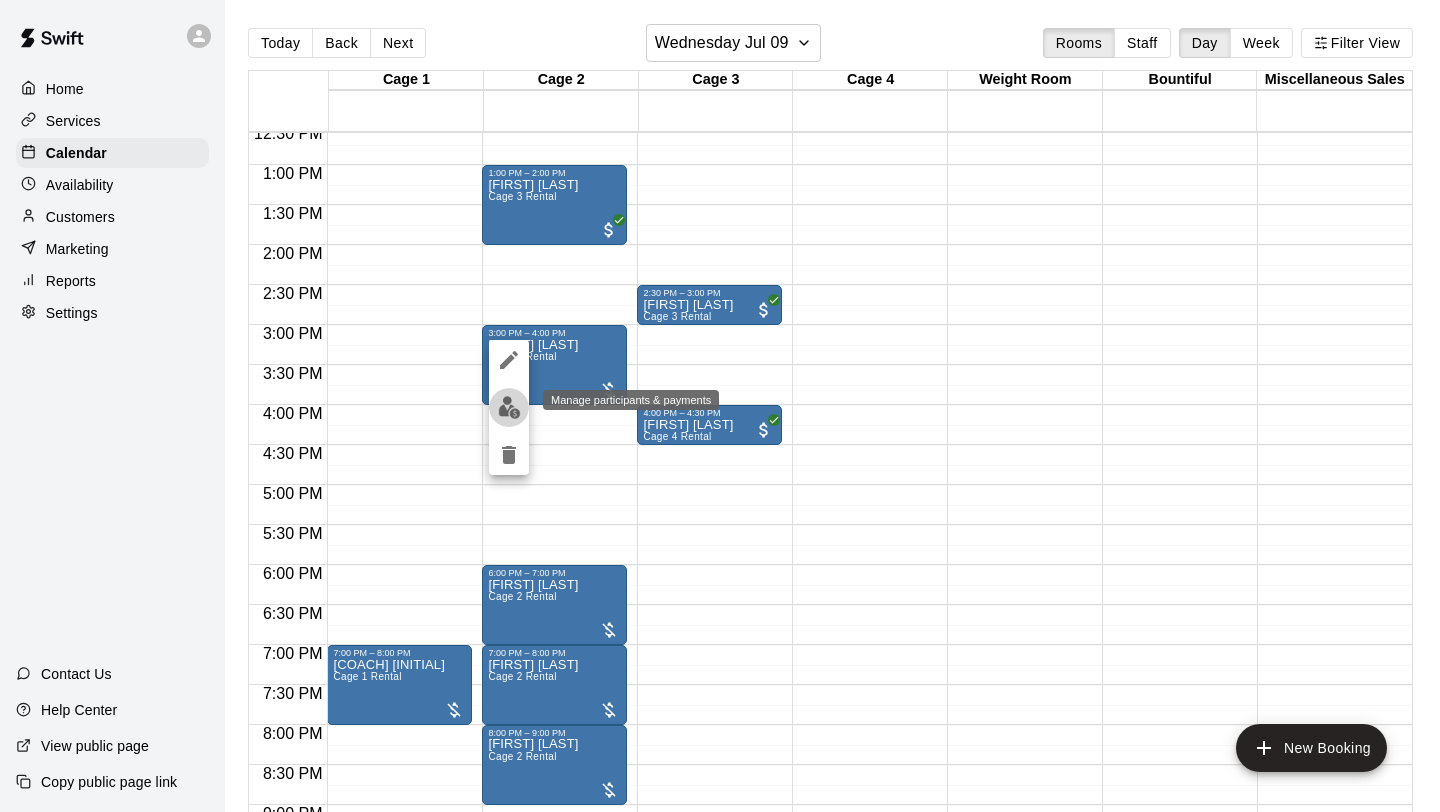 click at bounding box center [509, 407] 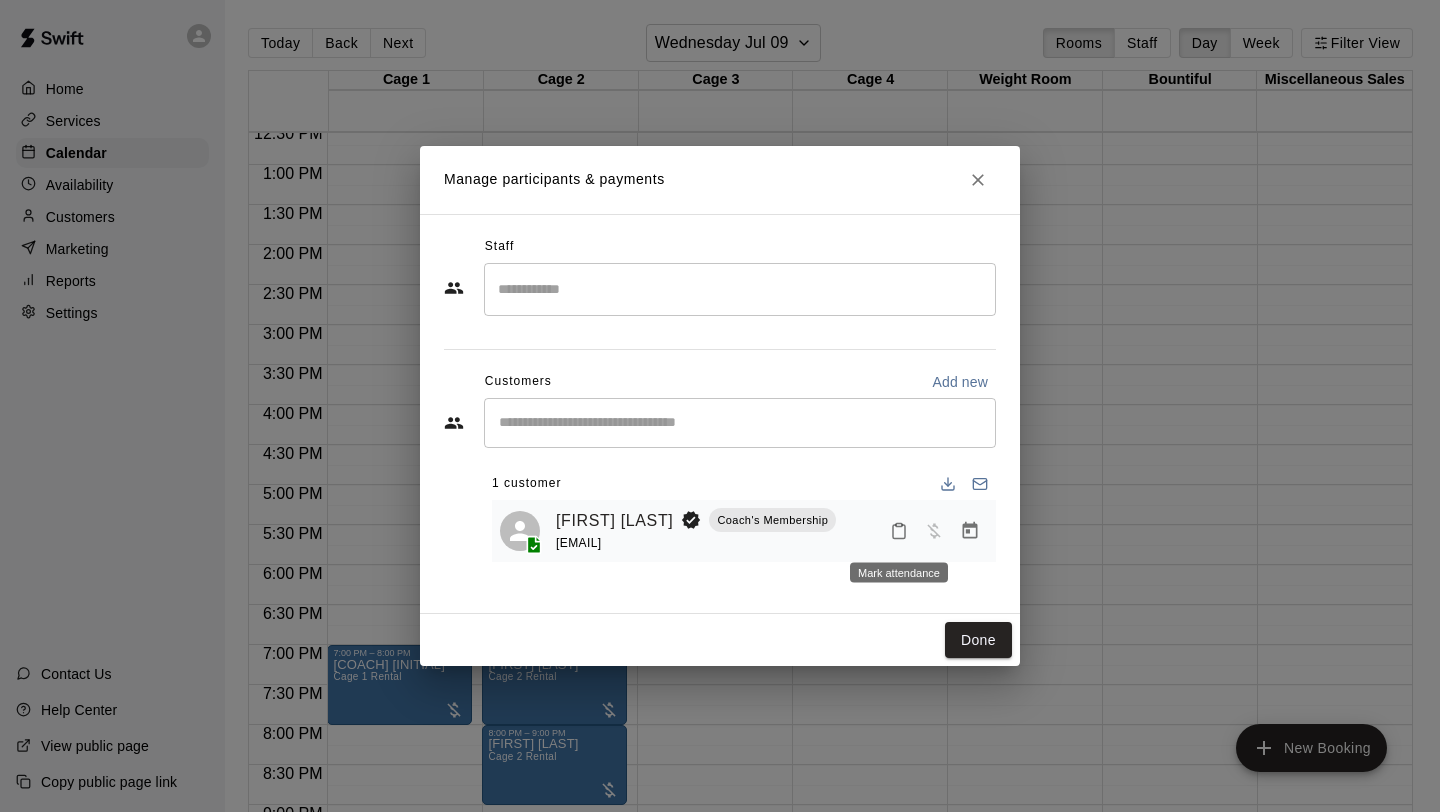 click at bounding box center [899, 531] 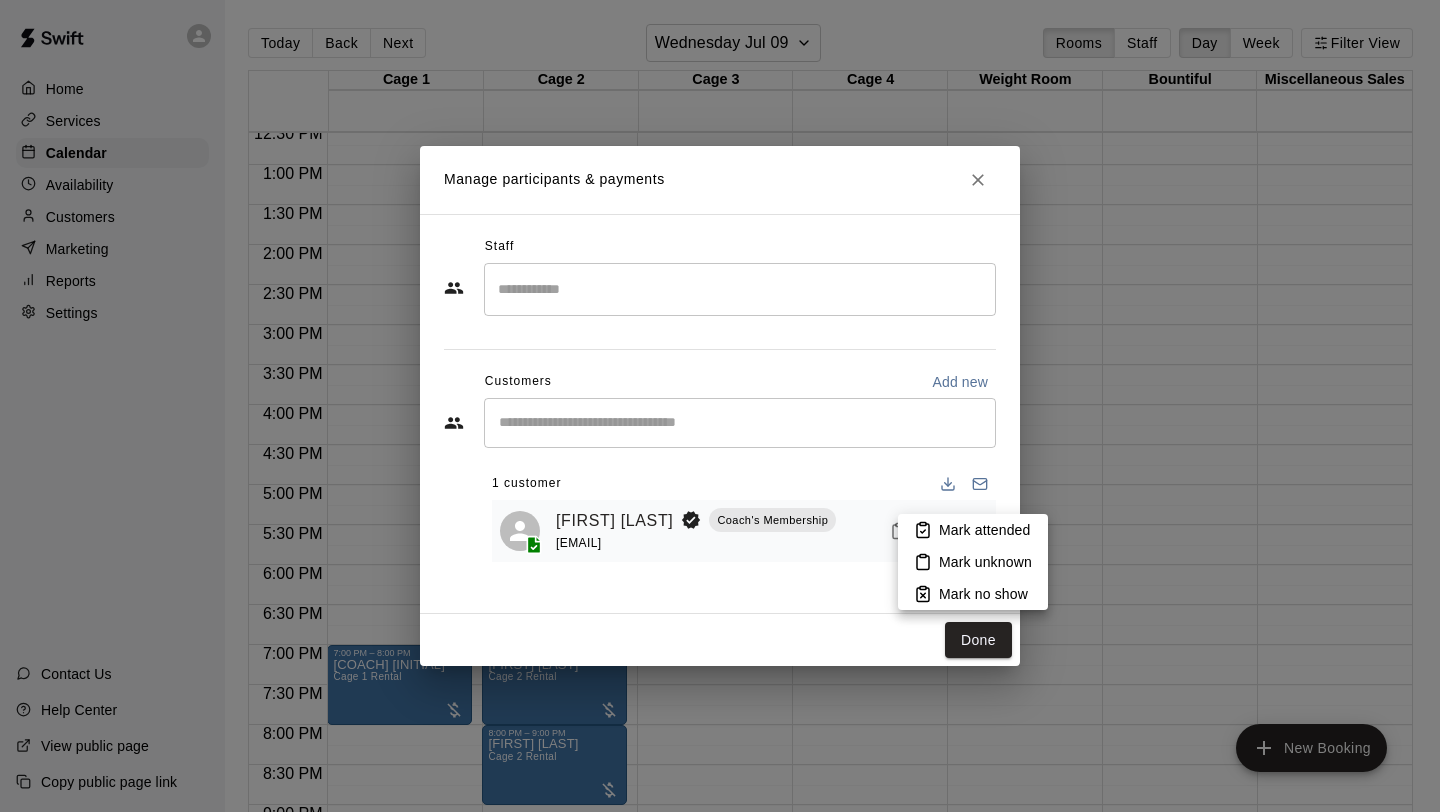 click on "Mark unknown" at bounding box center [973, 562] 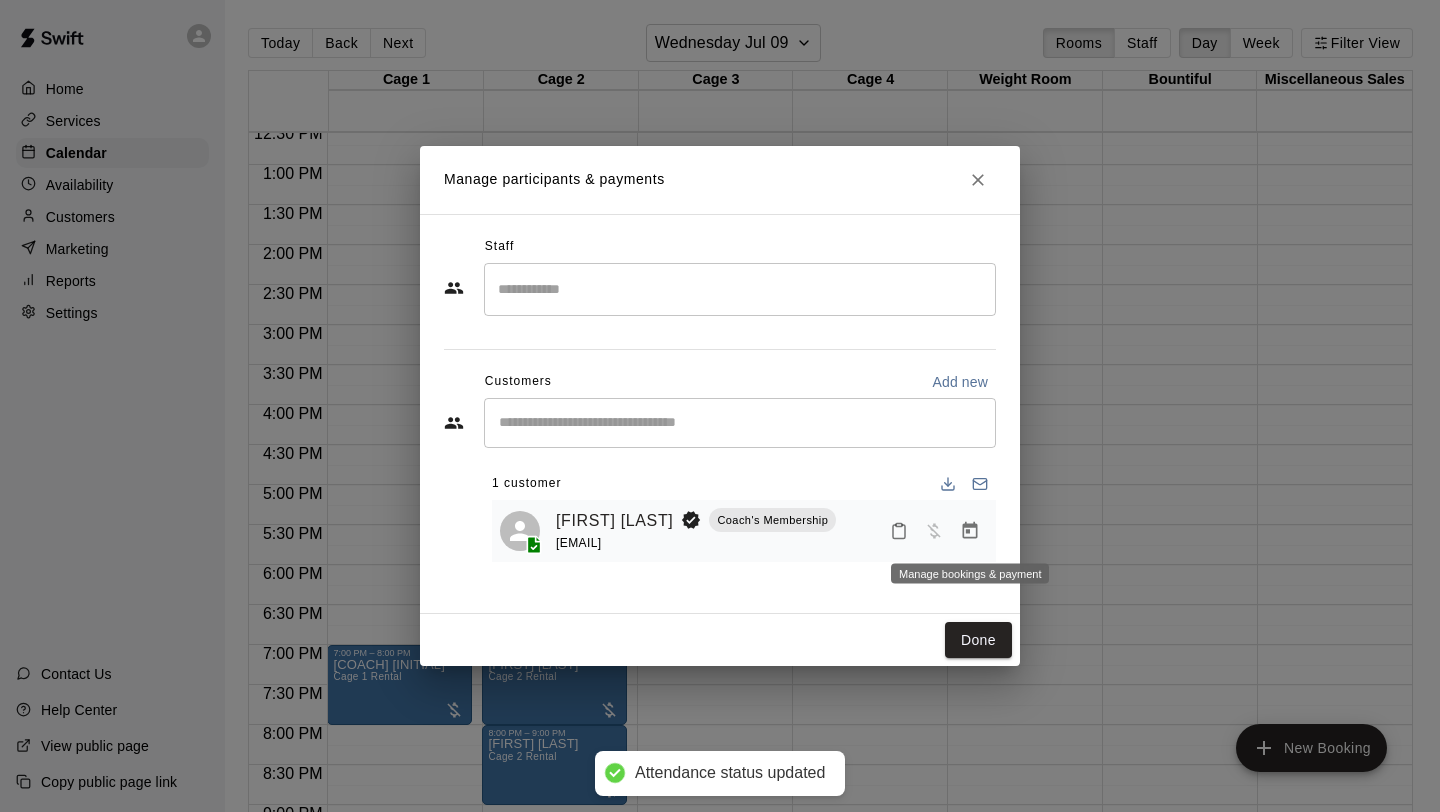 drag, startPoint x: 968, startPoint y: 547, endPoint x: 936, endPoint y: 540, distance: 32.75668 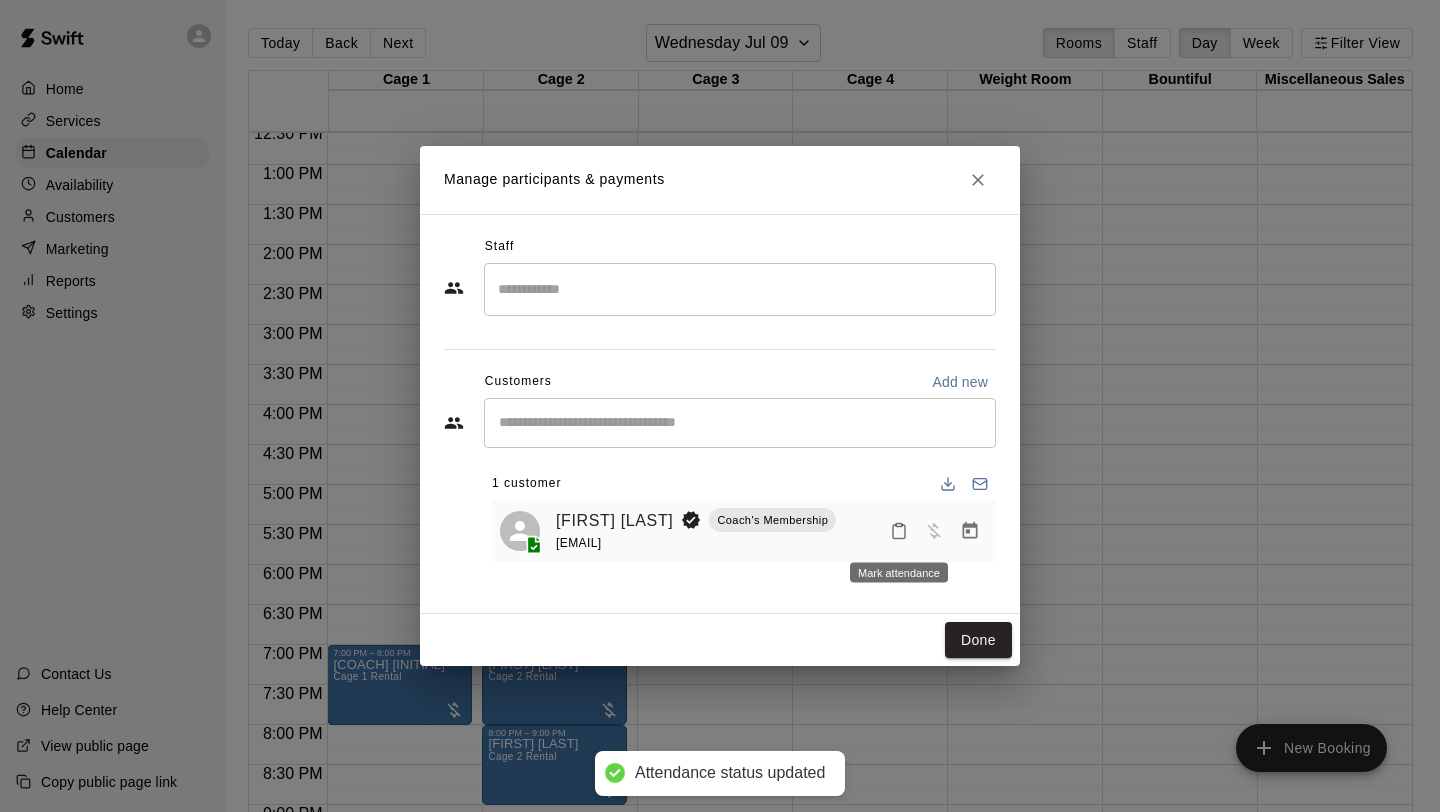 click 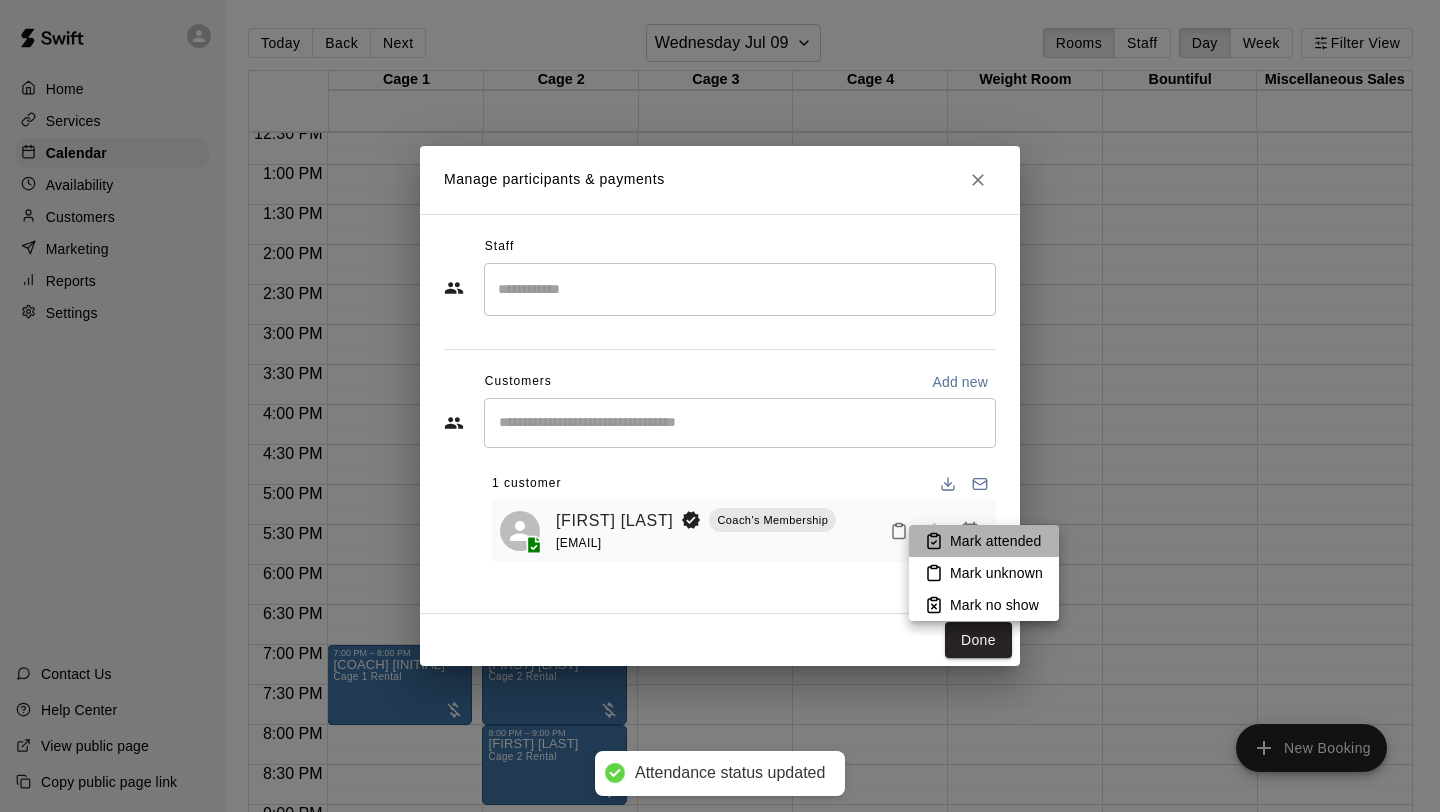 click 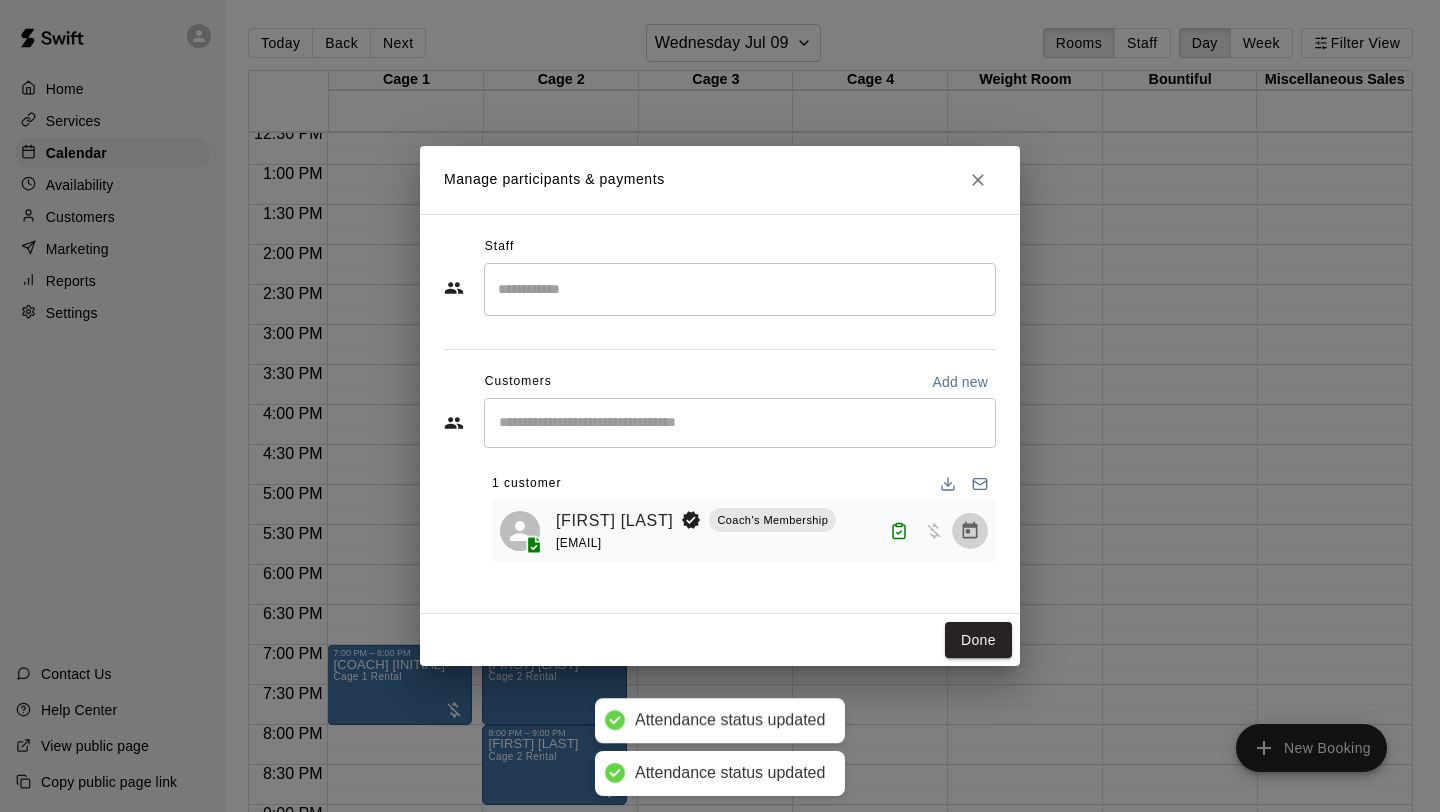 click 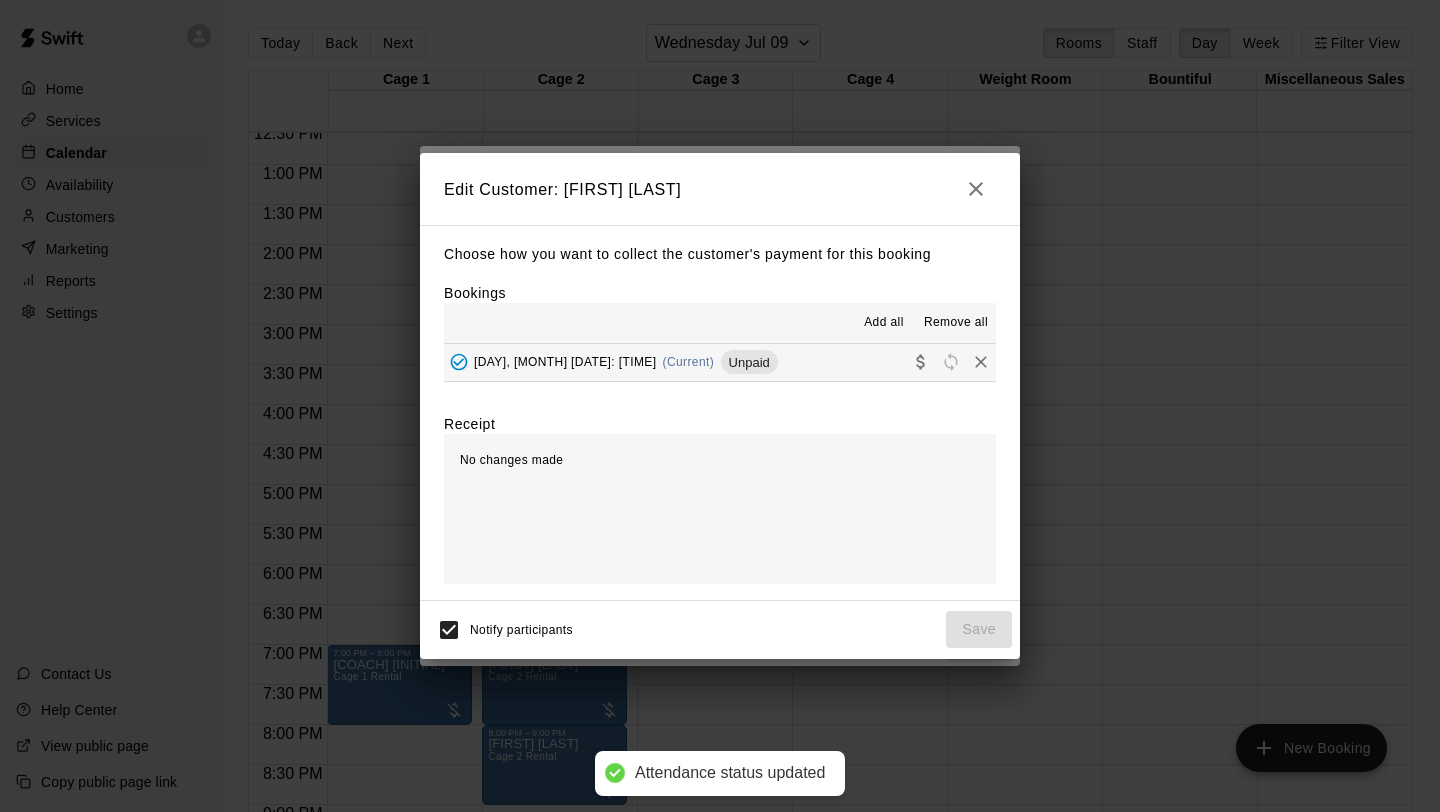 click on "[DAY], [MONTH] [DATE]: [TIME] (Current) Unpaid" at bounding box center [611, 362] 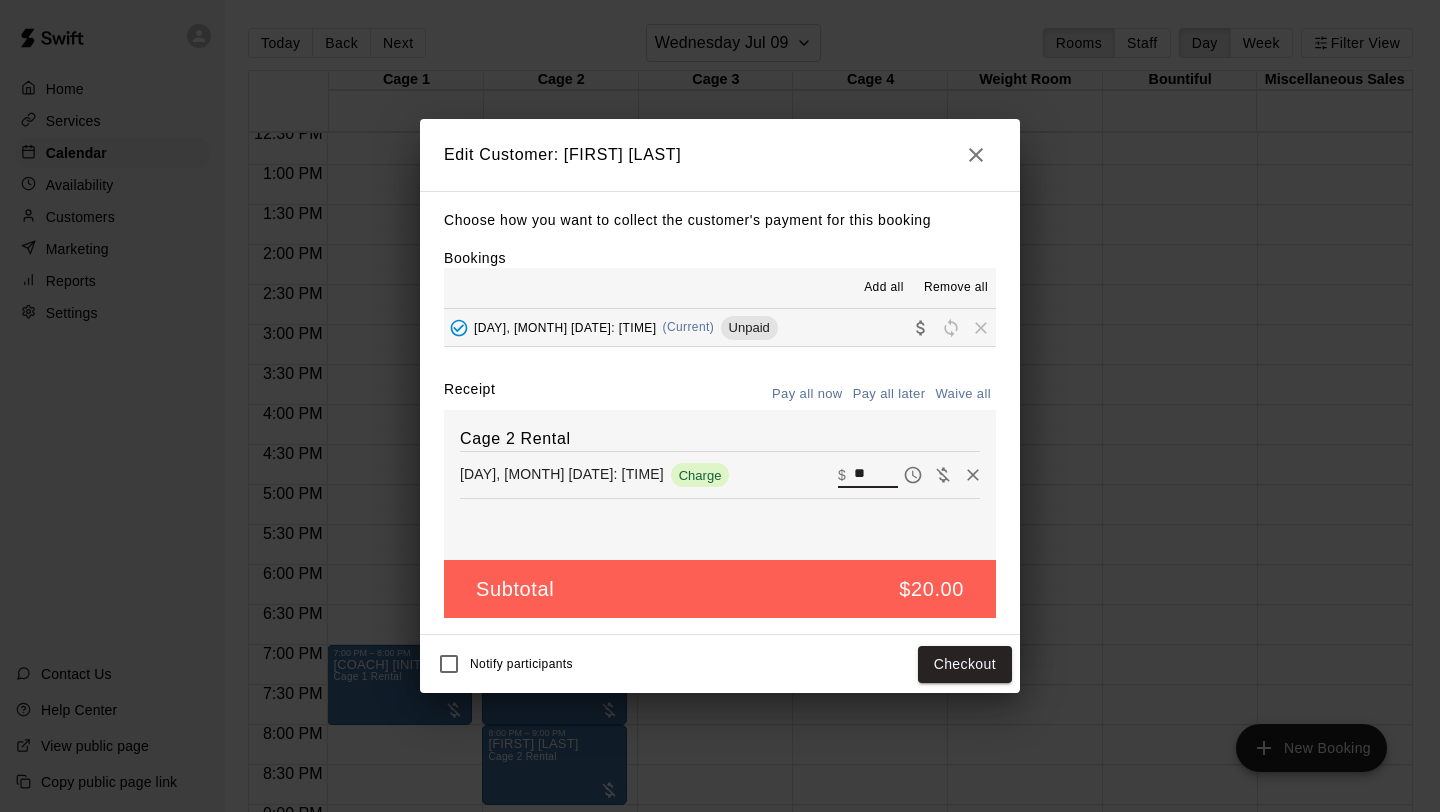 click on "**" at bounding box center (876, 475) 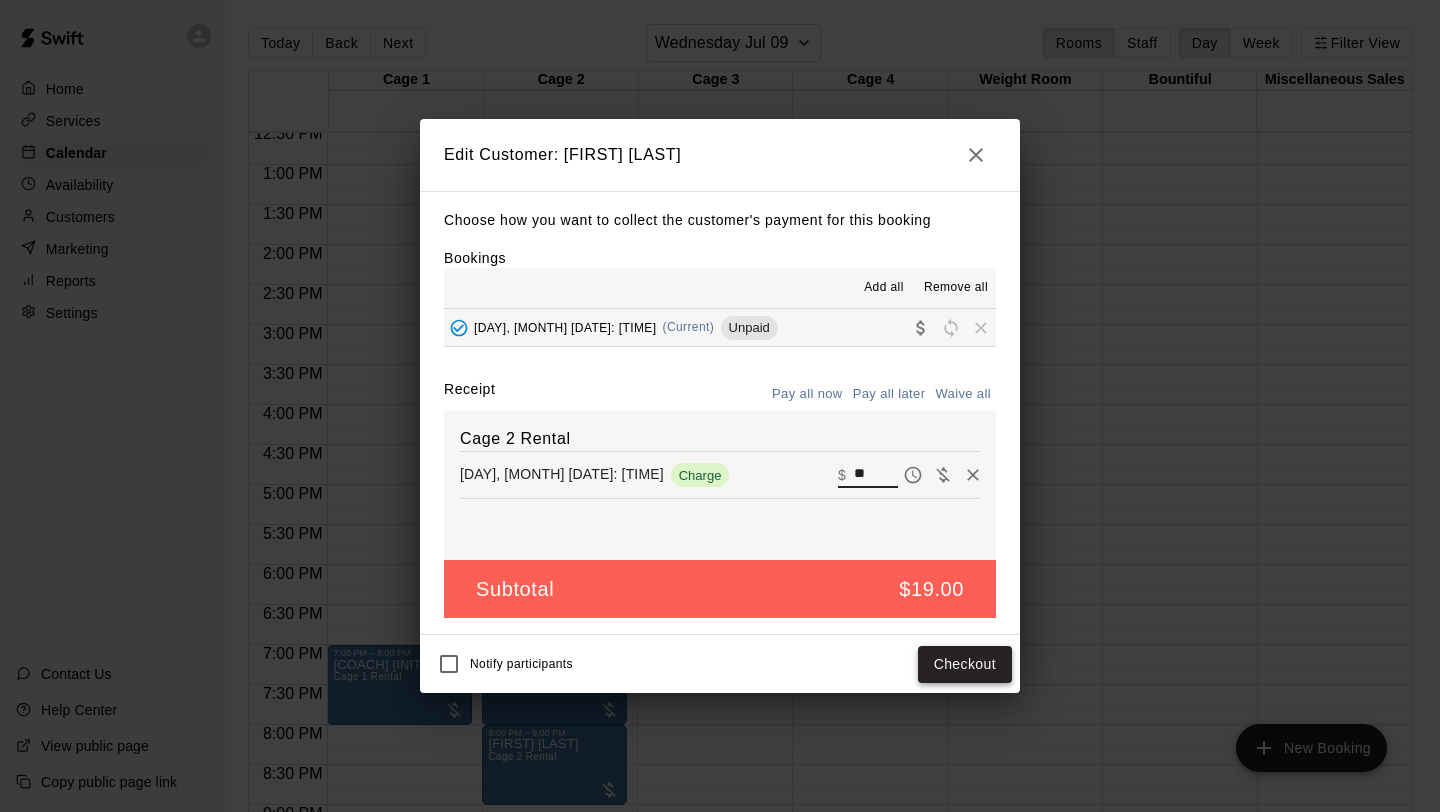 type on "**" 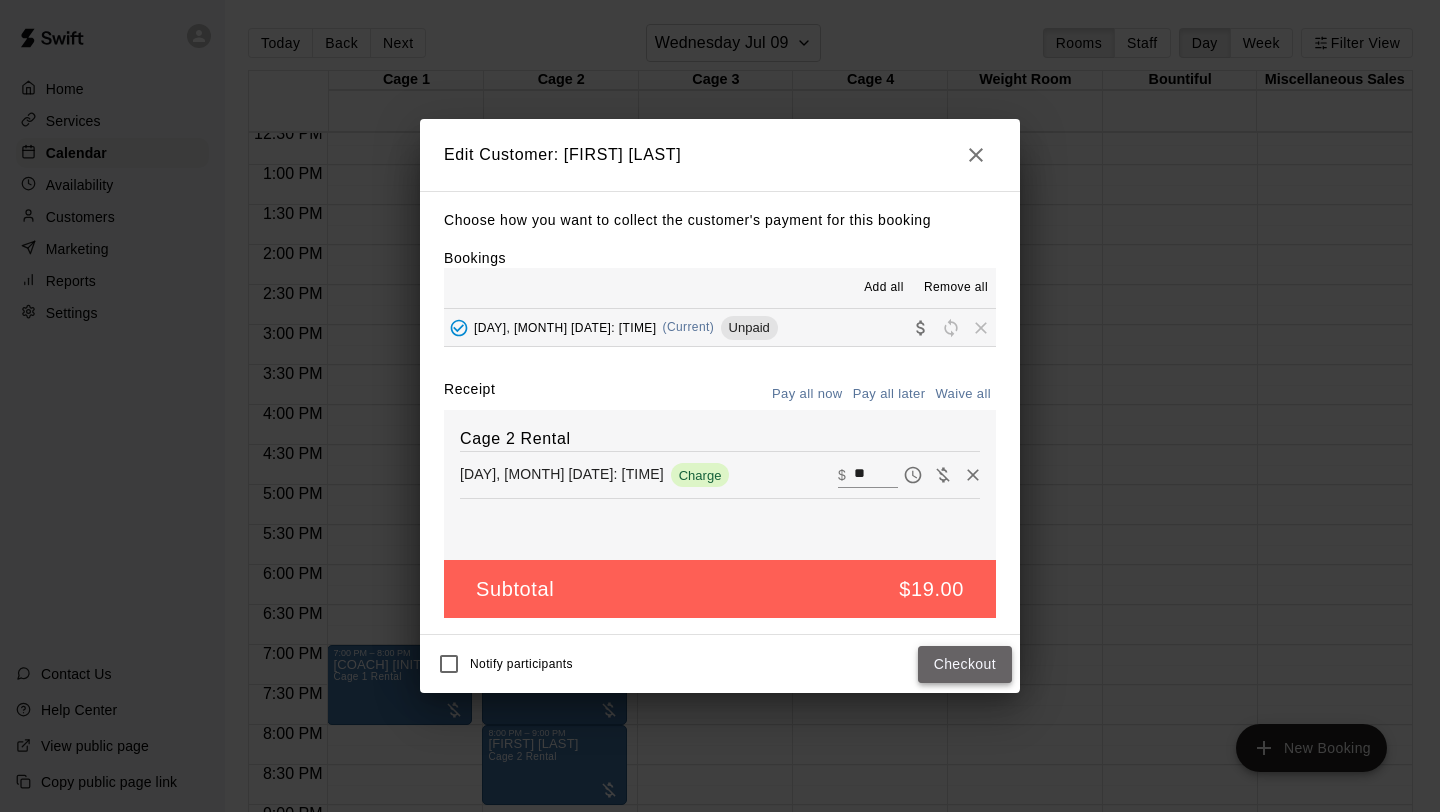 click on "Checkout" at bounding box center [965, 664] 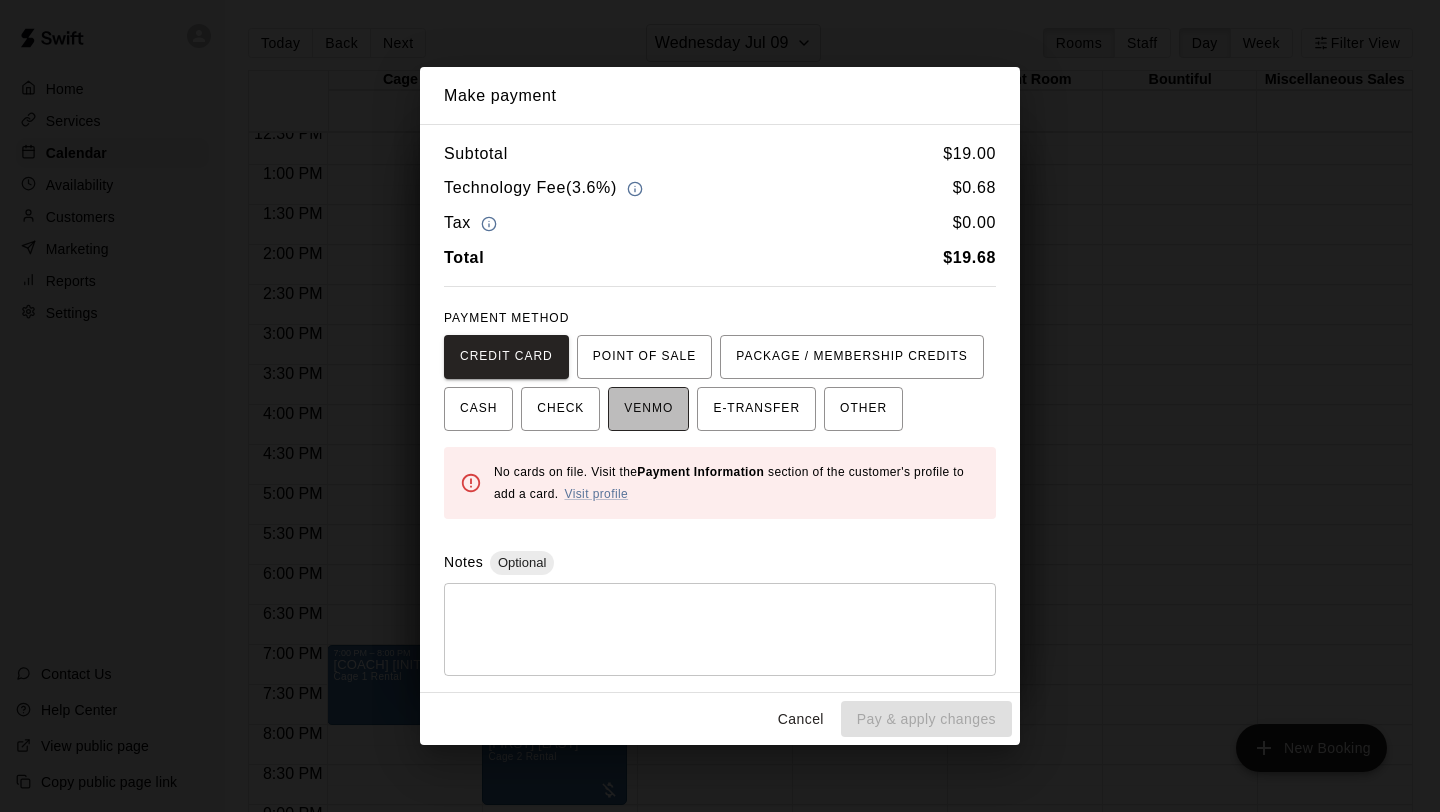 click on "VENMO" at bounding box center [648, 409] 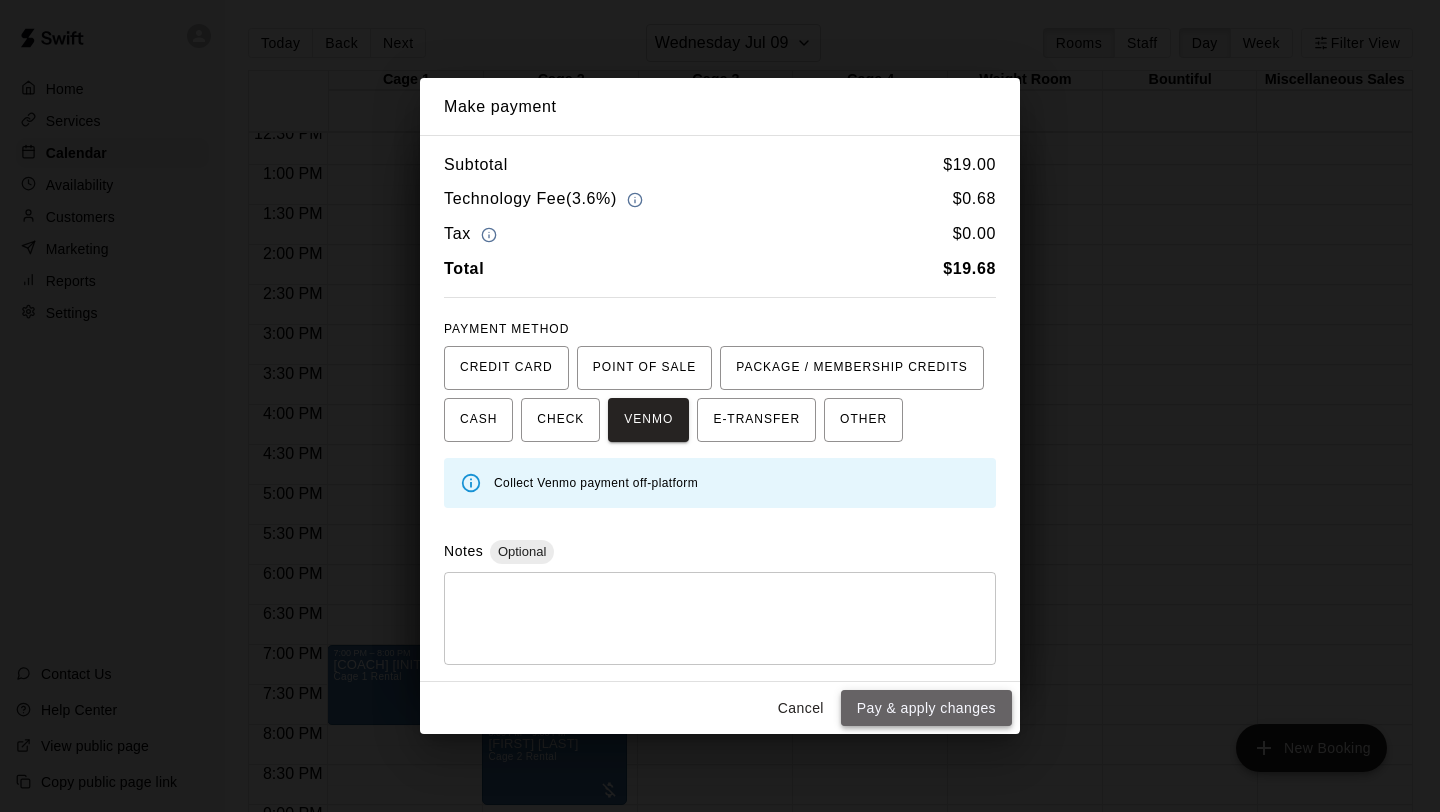 click on "Pay & apply changes" at bounding box center (926, 708) 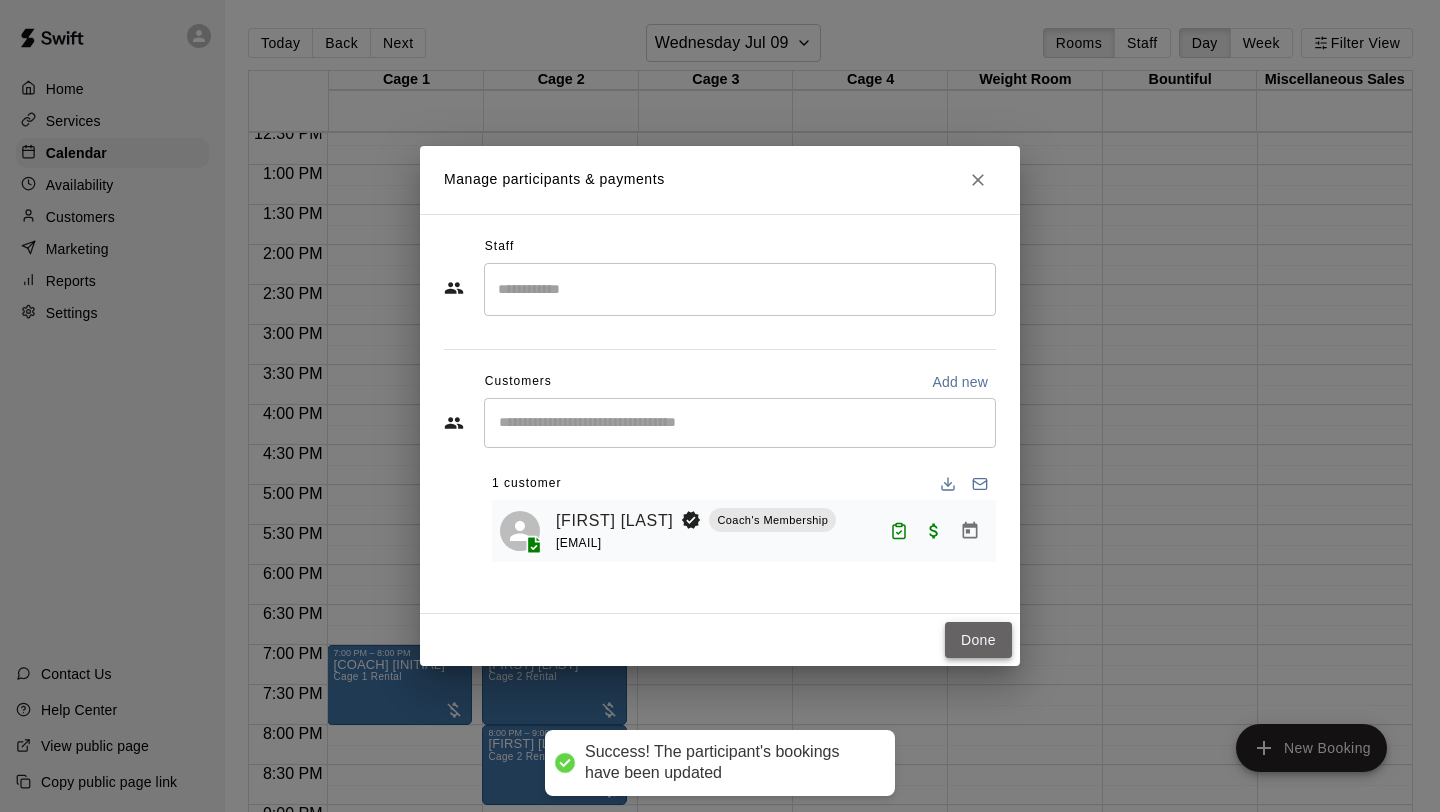 click on "Done" at bounding box center [978, 640] 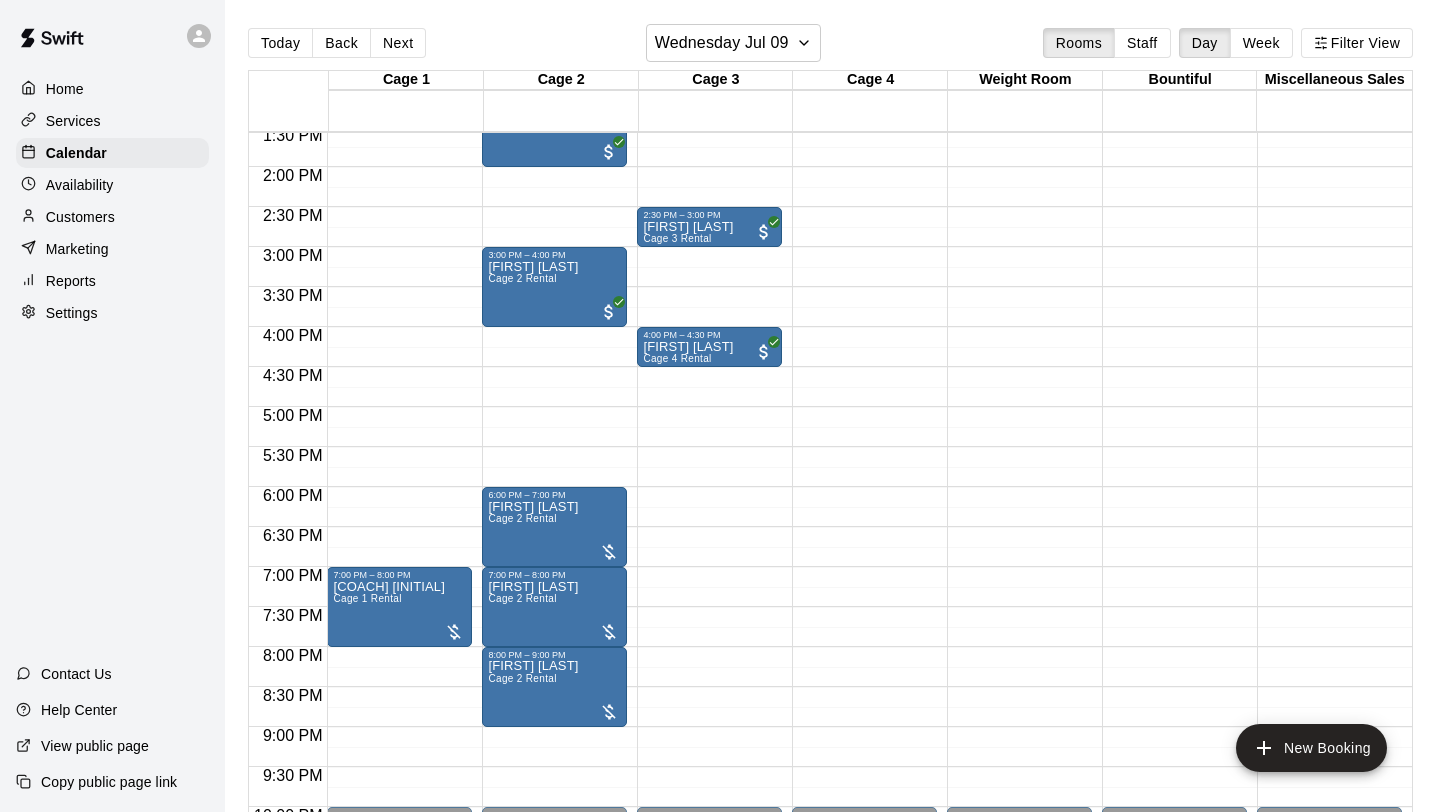 scroll, scrollTop: 1093, scrollLeft: 0, axis: vertical 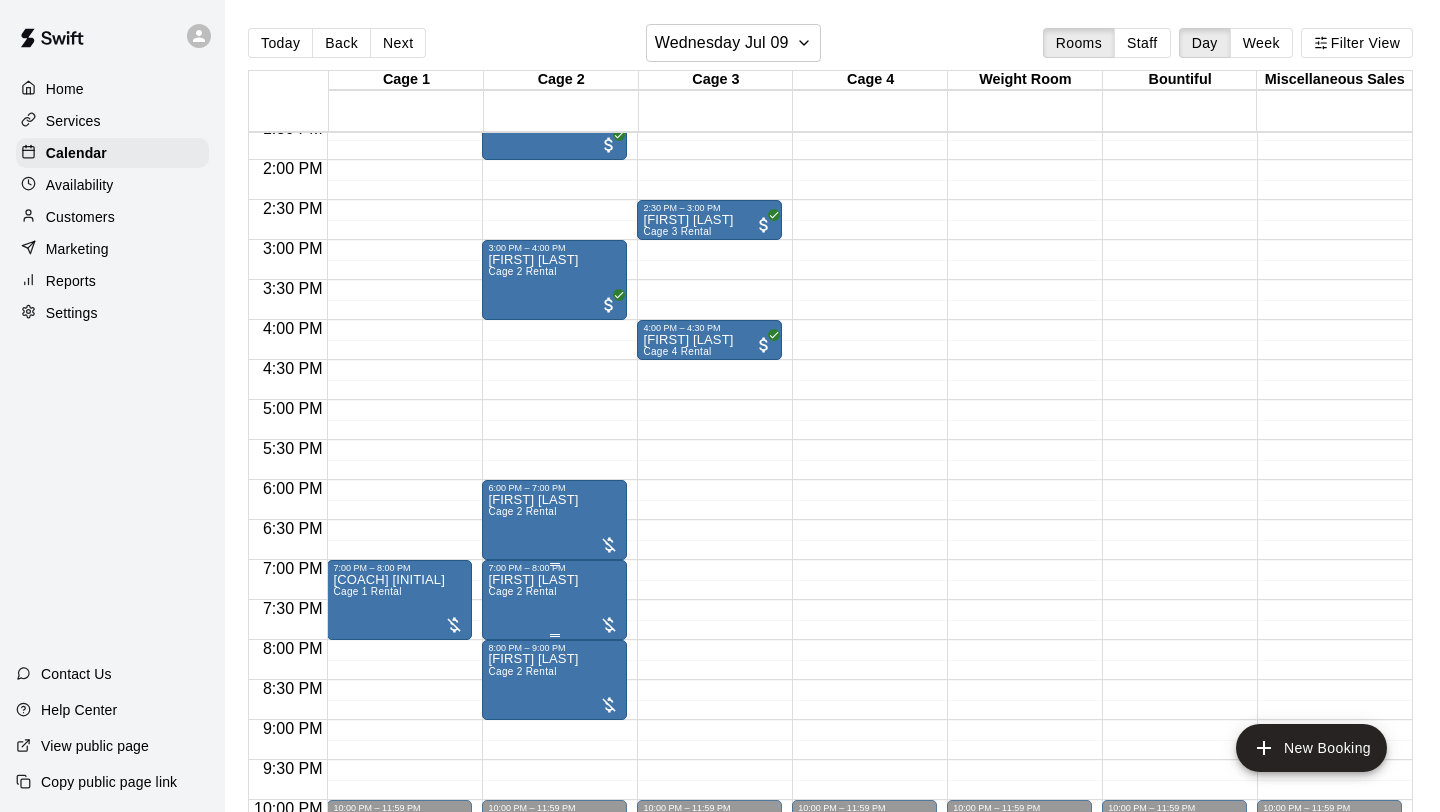 click on "[FIRST] [LAST] Cage 2 Rental" at bounding box center (554, 979) 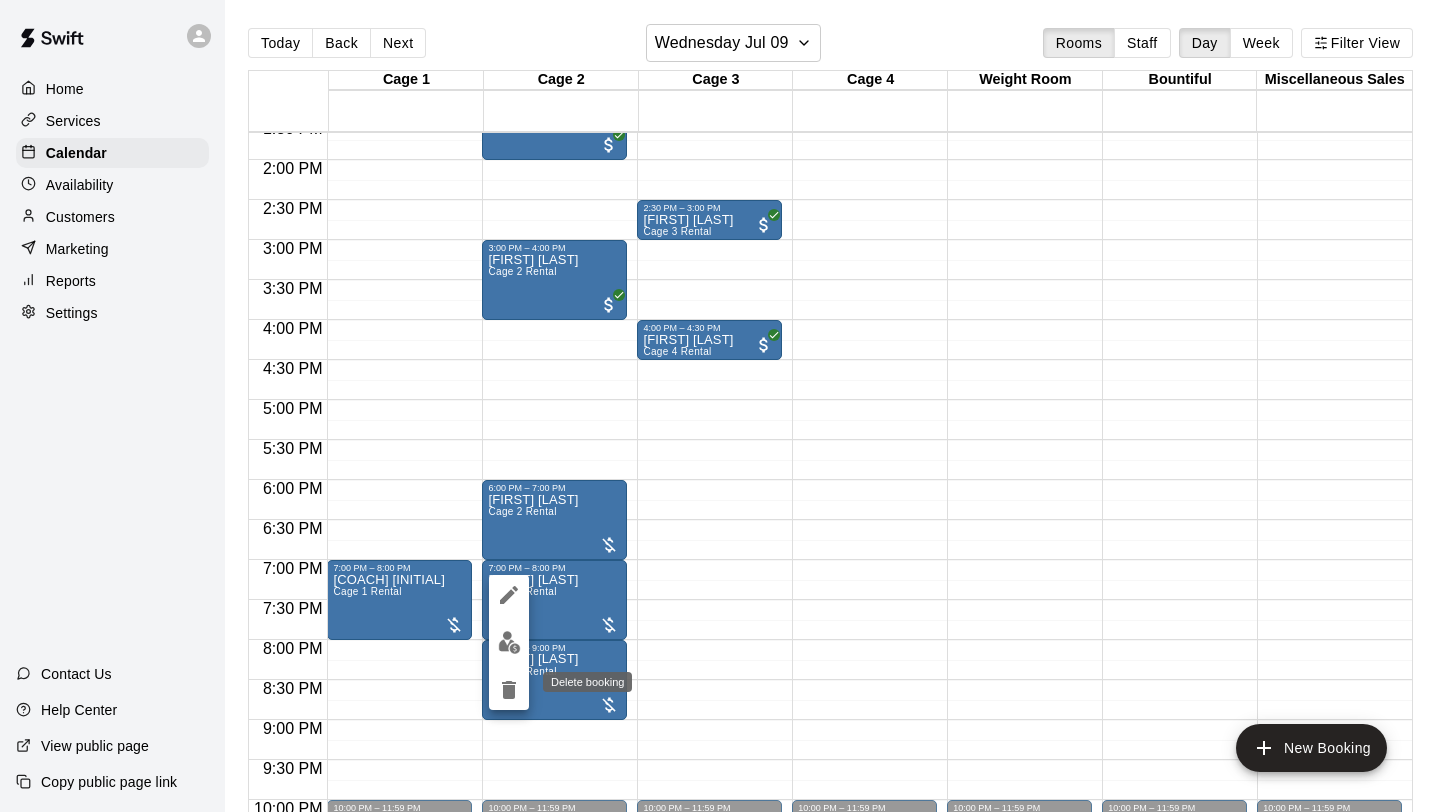 click 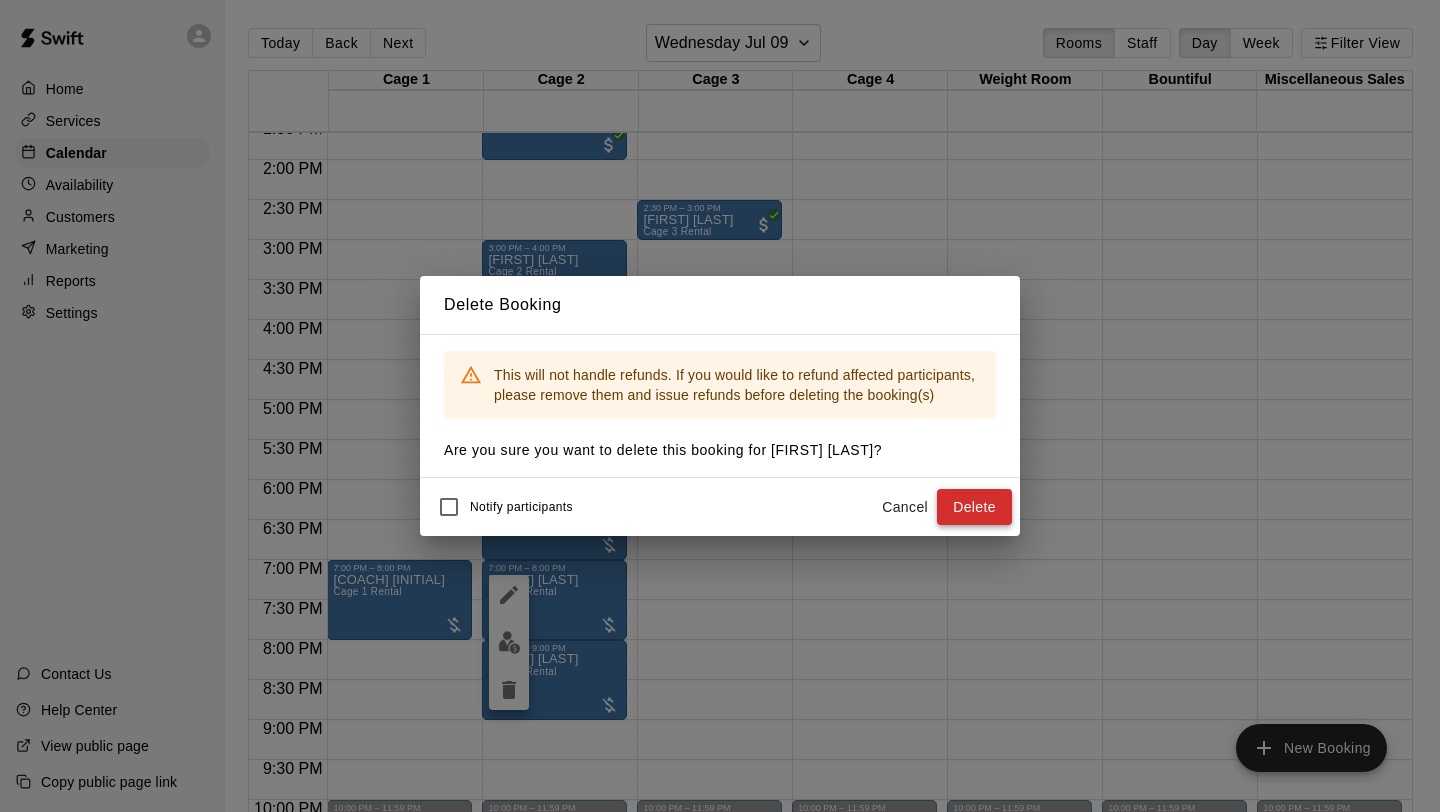 click on "Delete" at bounding box center (974, 507) 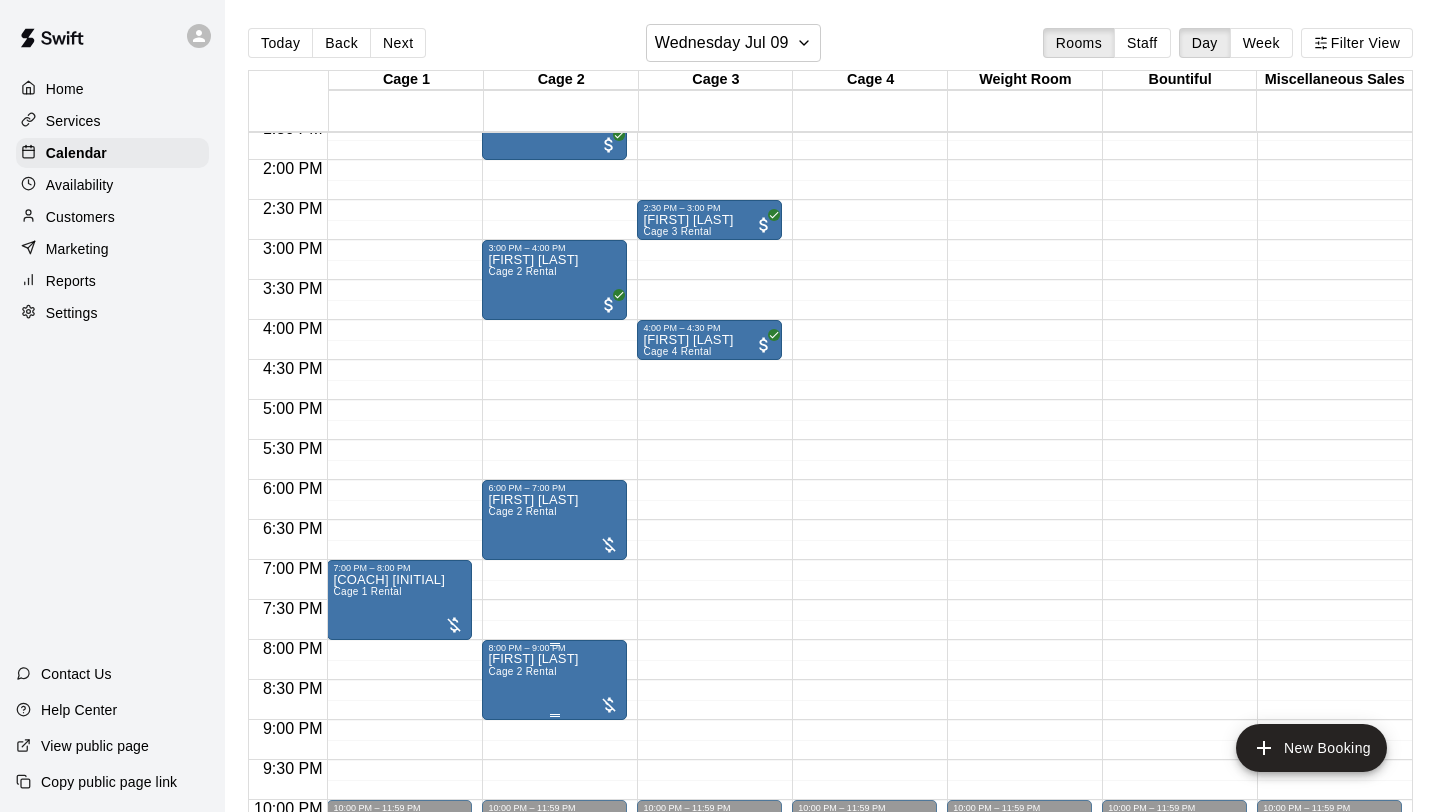 click on "[FIRST] [LAST] Cage 2 Rental" at bounding box center [533, 1059] 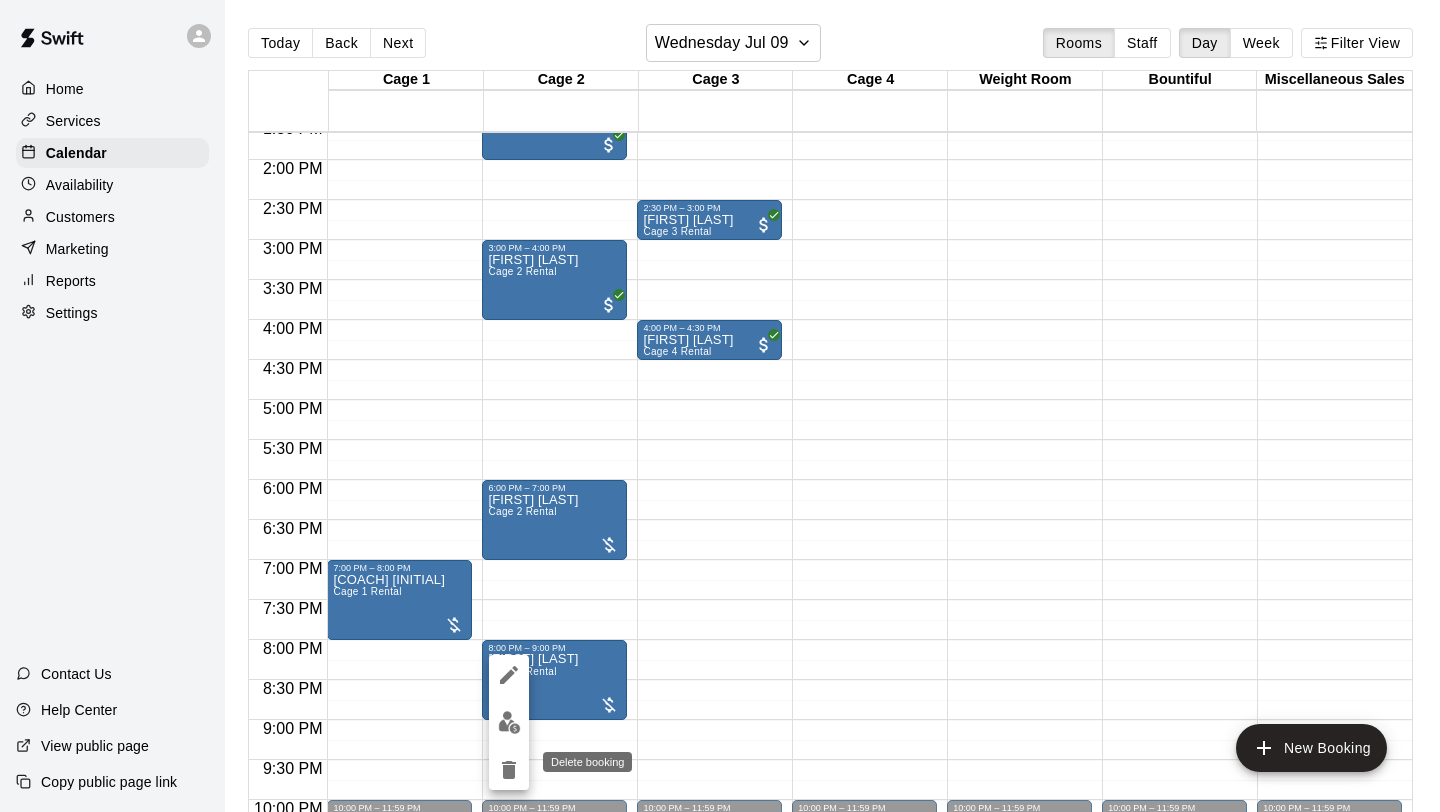 click 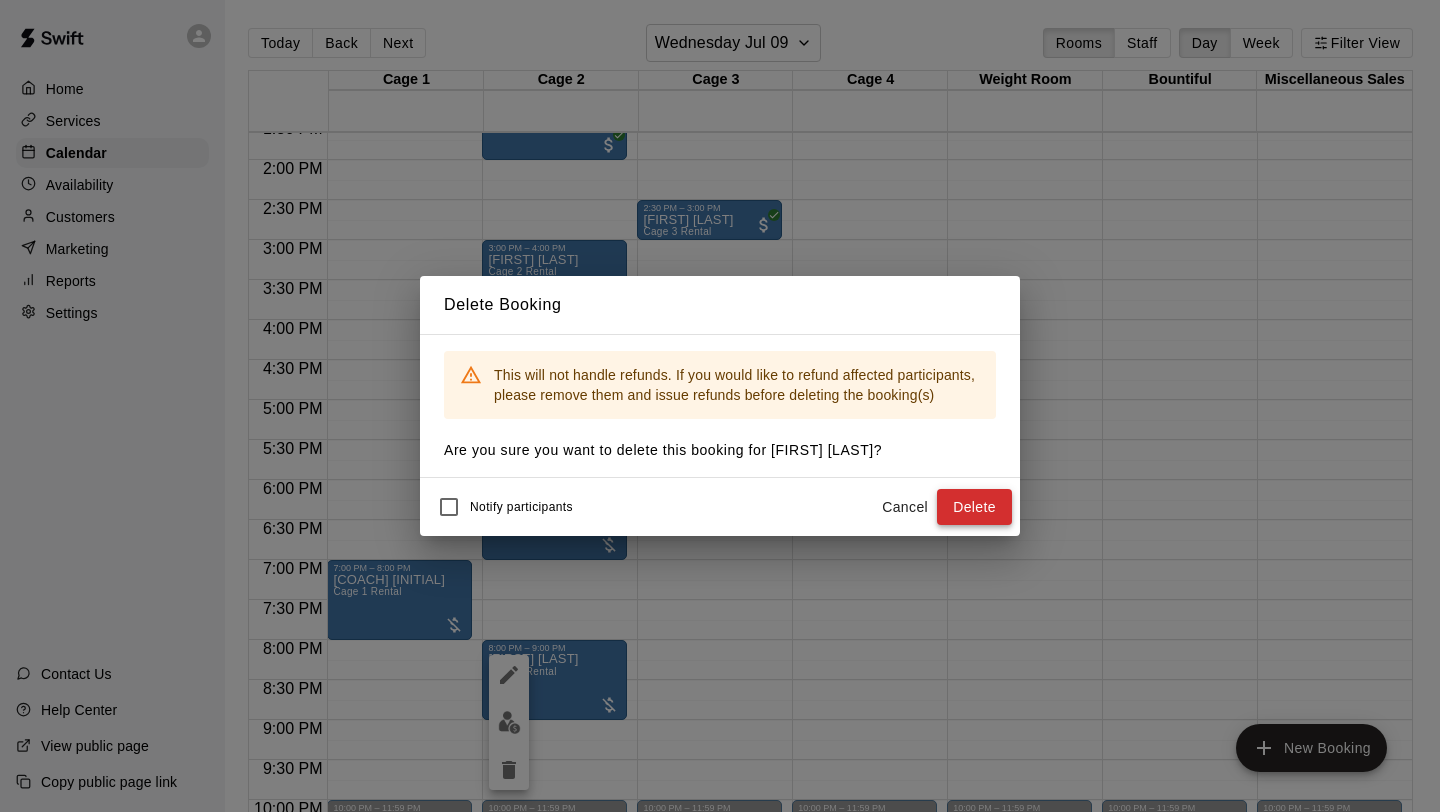 click on "Delete" at bounding box center [974, 507] 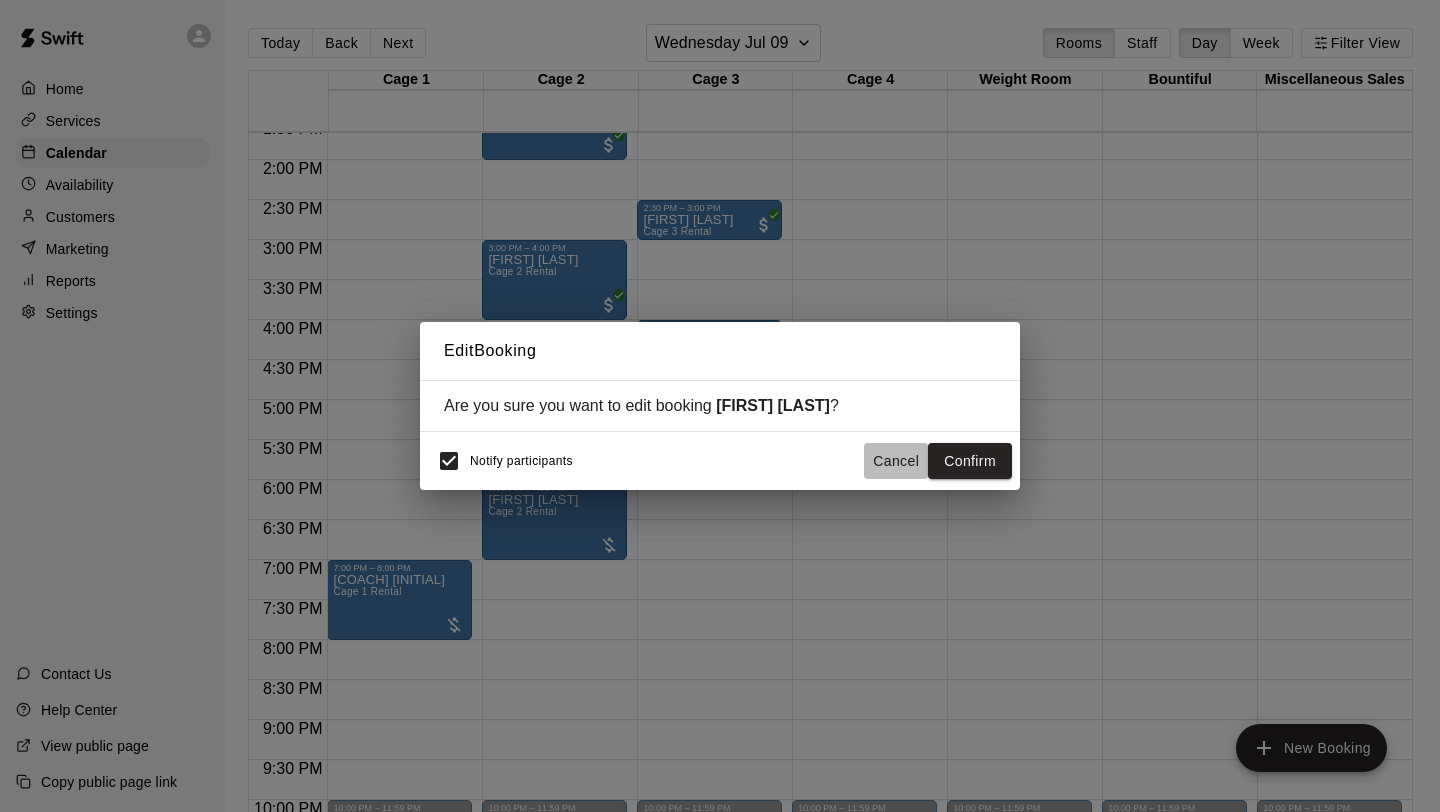 click on "Cancel" at bounding box center [896, 461] 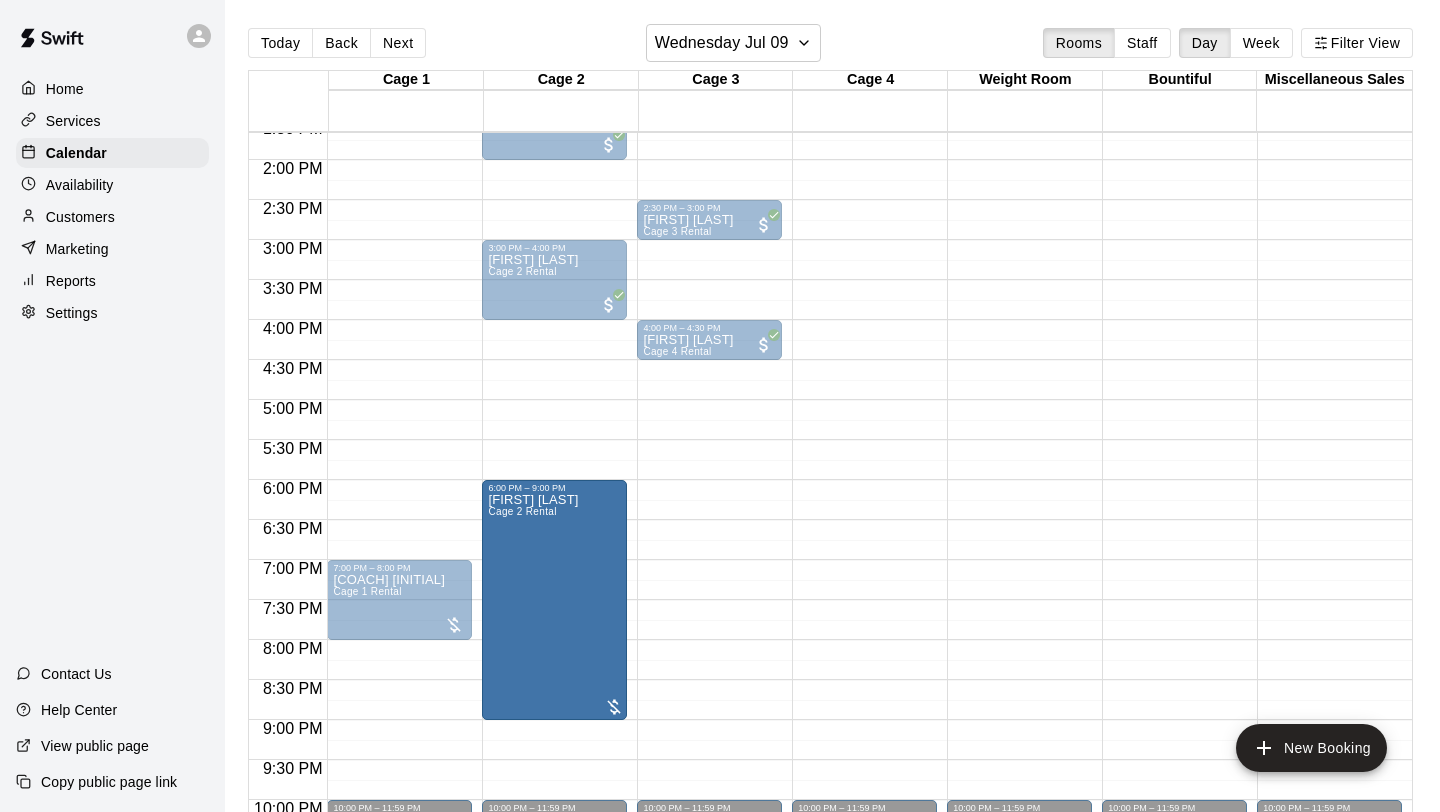 drag, startPoint x: 551, startPoint y: 555, endPoint x: 545, endPoint y: 724, distance: 169.10648 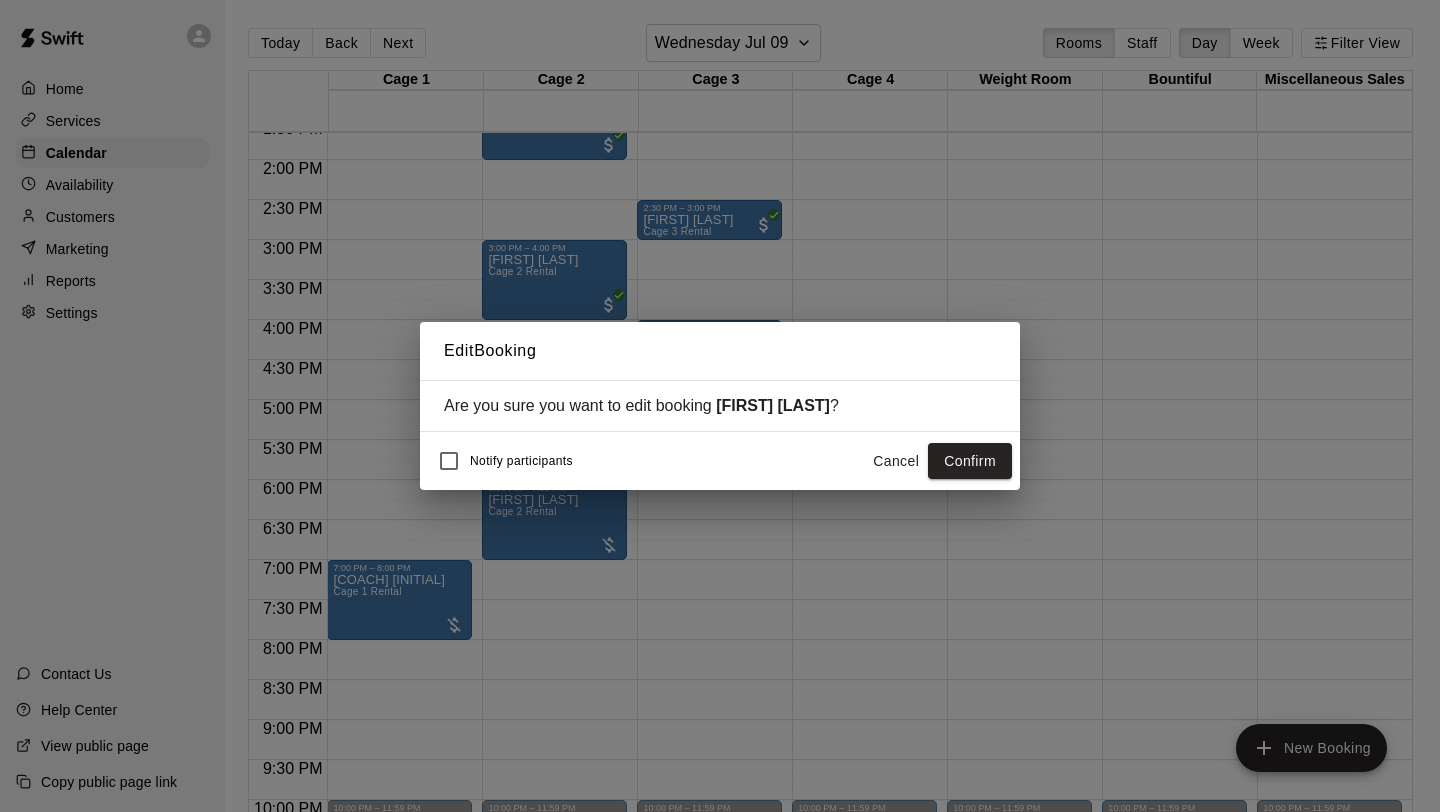 click on "Notify participants Cancel Confirm" at bounding box center [720, 461] 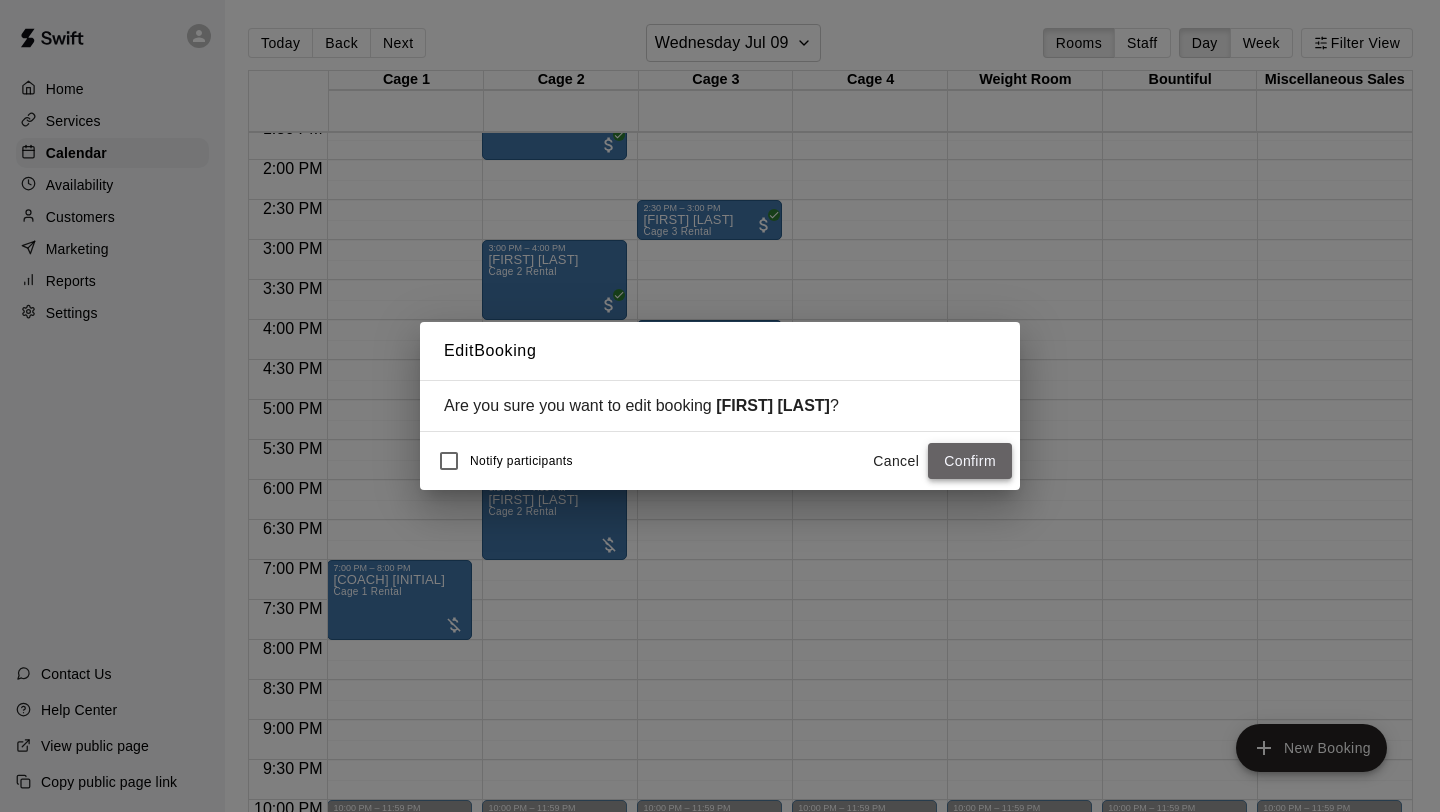 click on "Confirm" at bounding box center [970, 461] 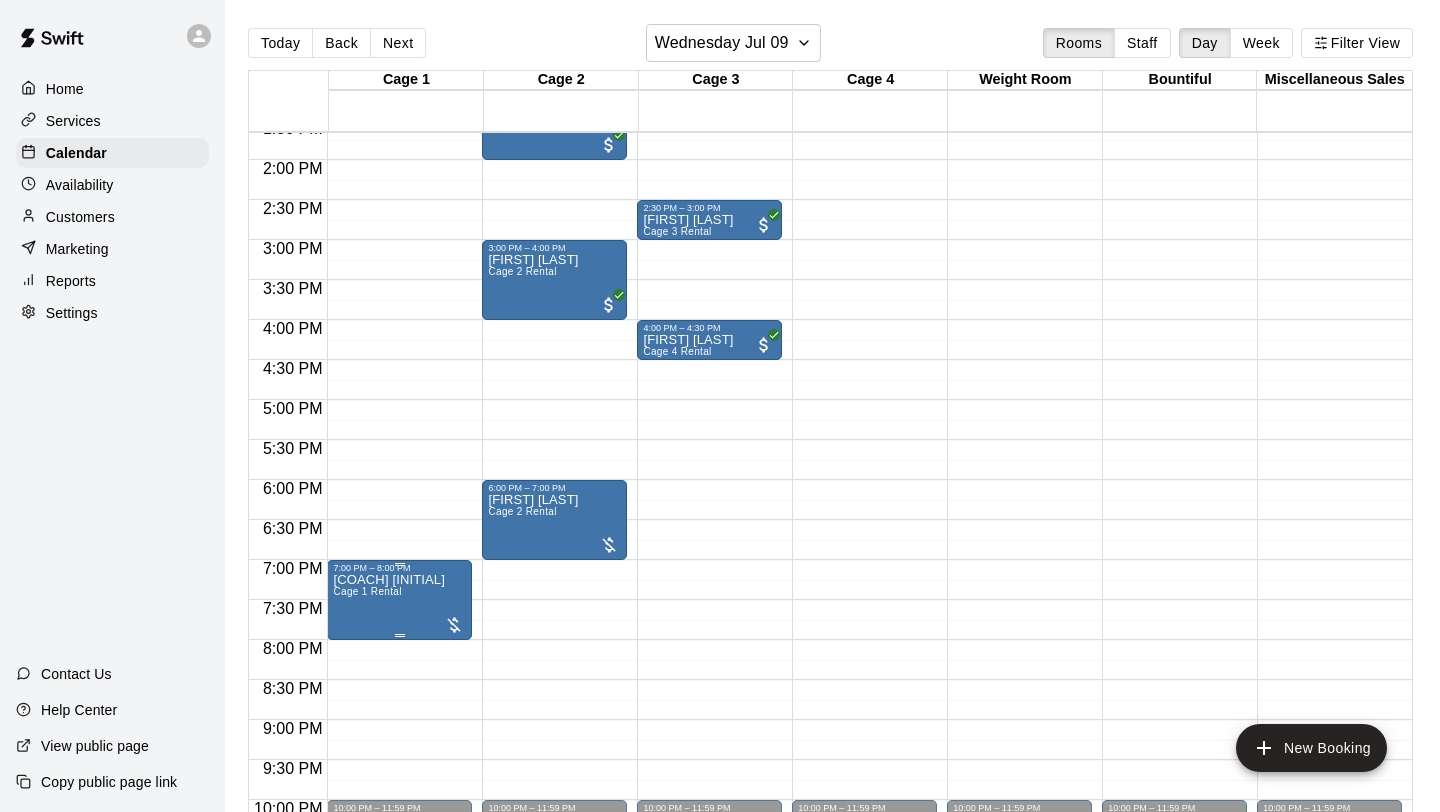 click on "[COACH] [INITIAL] Cage 1 Rental" at bounding box center (388, 979) 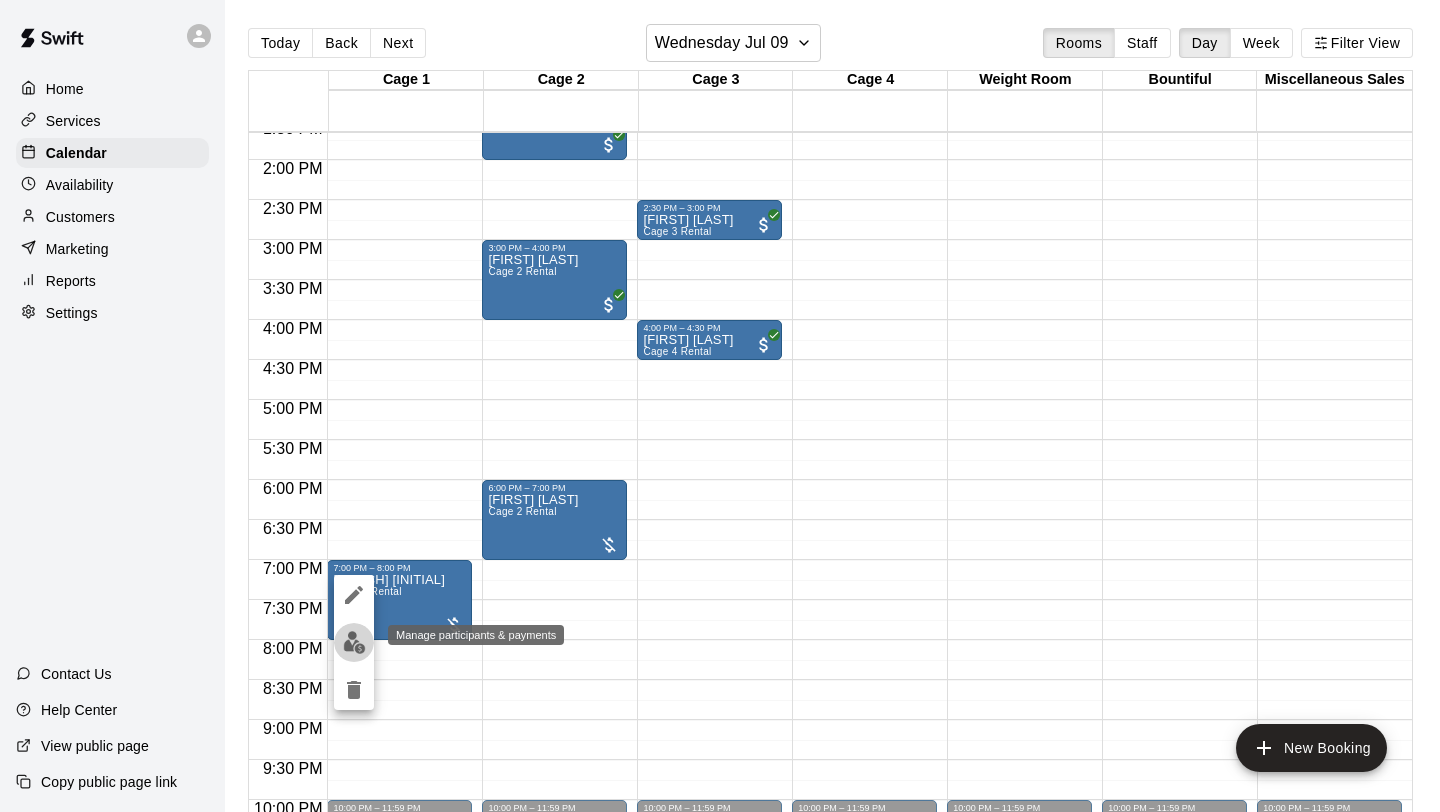 click at bounding box center (354, 642) 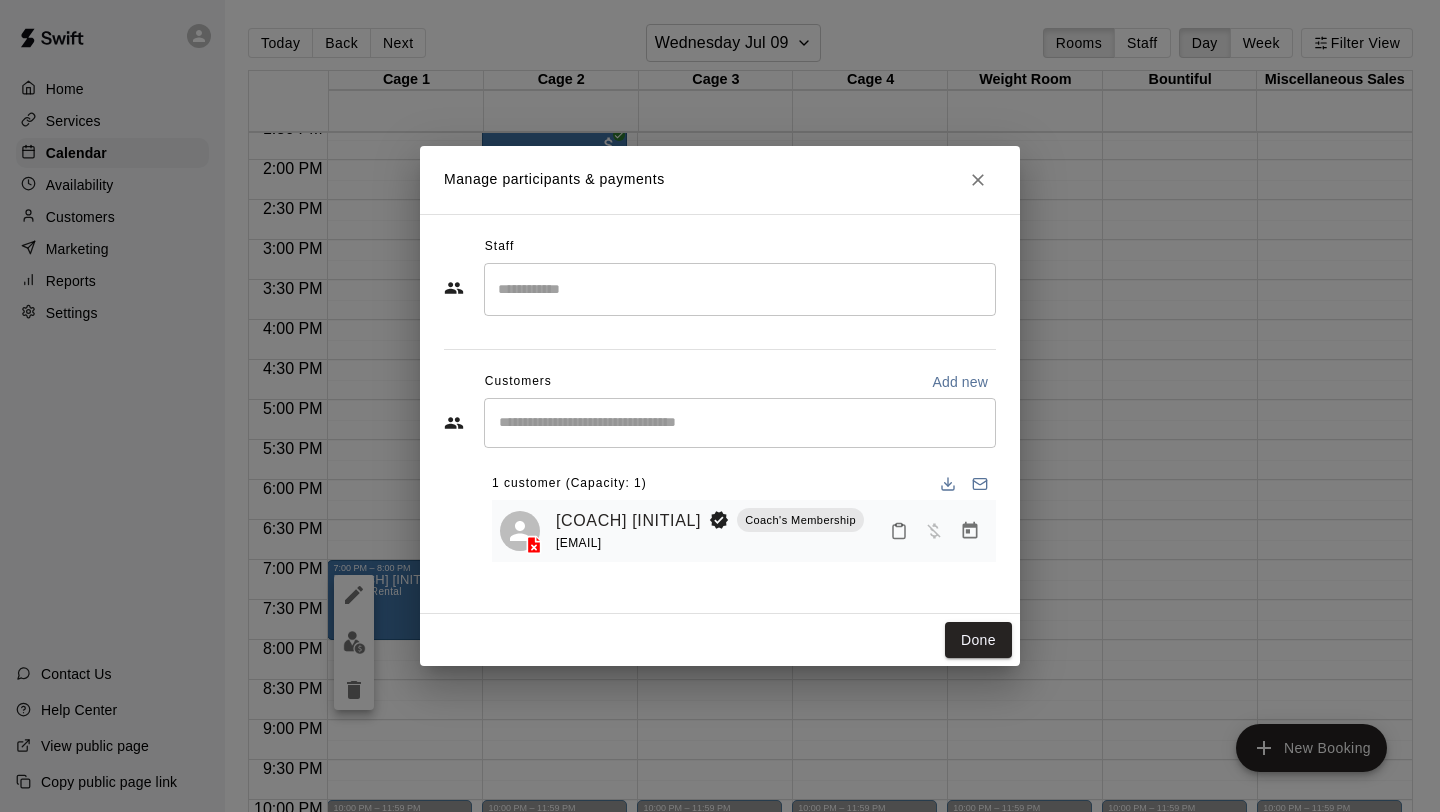 click on "[COACH] [INITIAL] [COACH]'s Membership [EMAIL]" at bounding box center (772, 531) 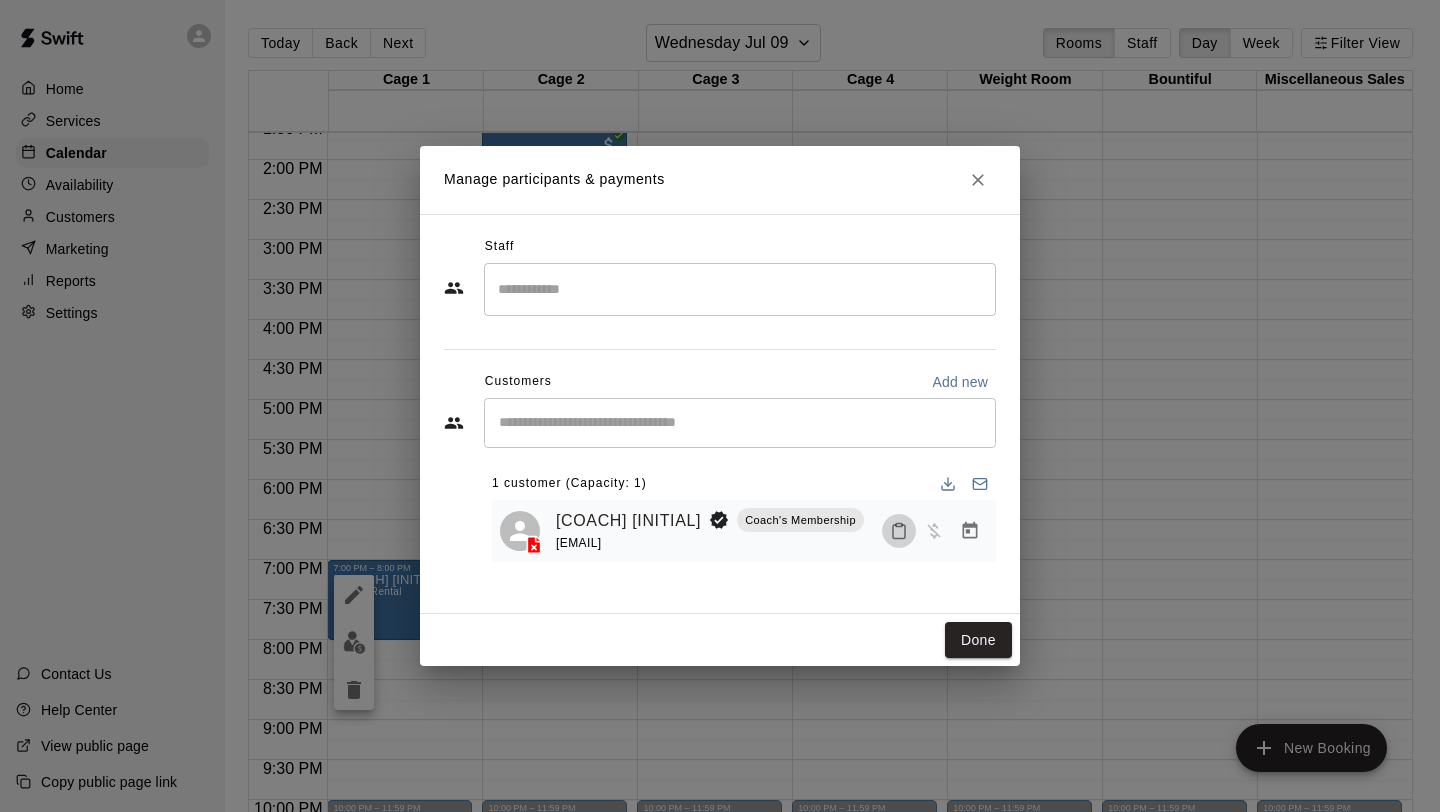 click at bounding box center (899, 531) 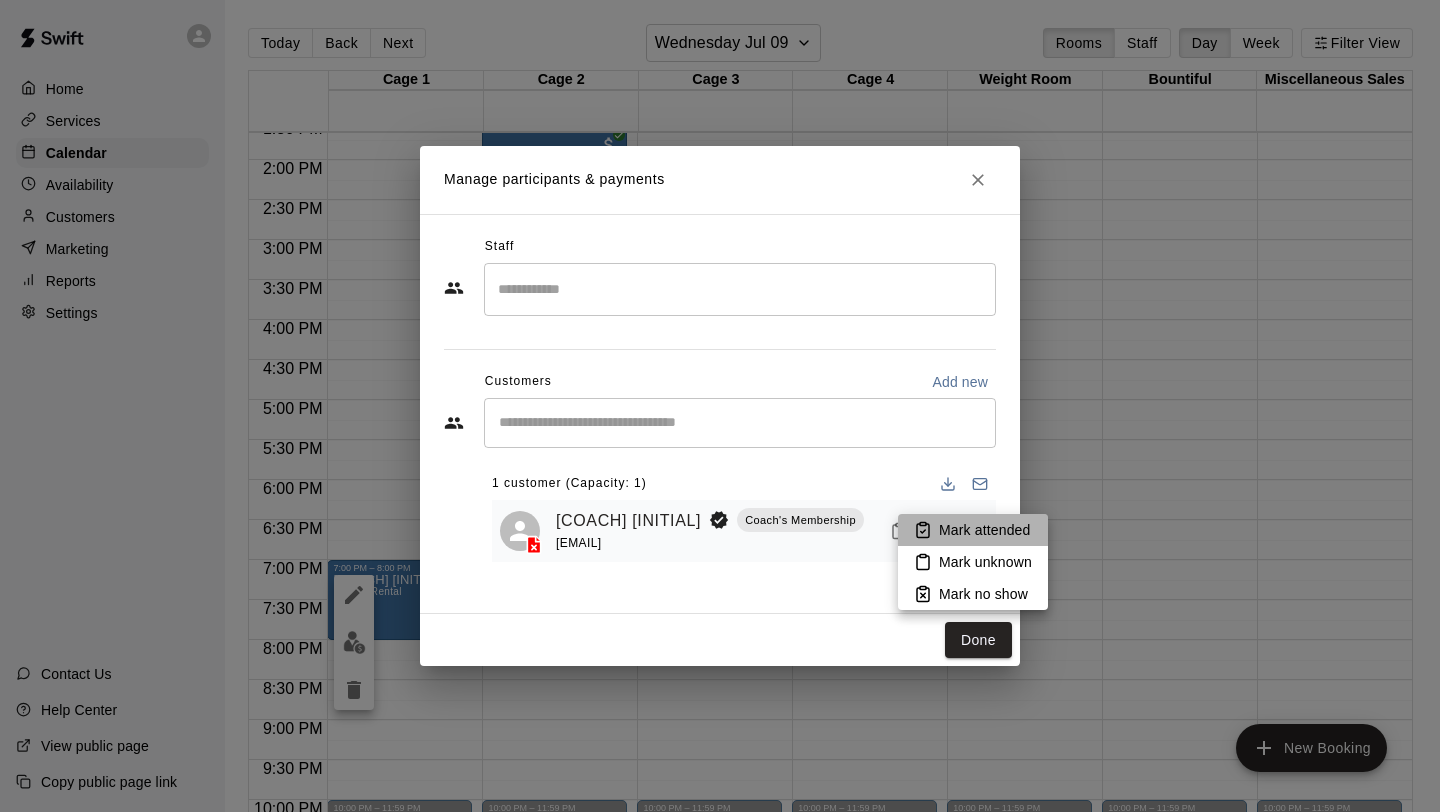 click on "Mark attended" at bounding box center [973, 530] 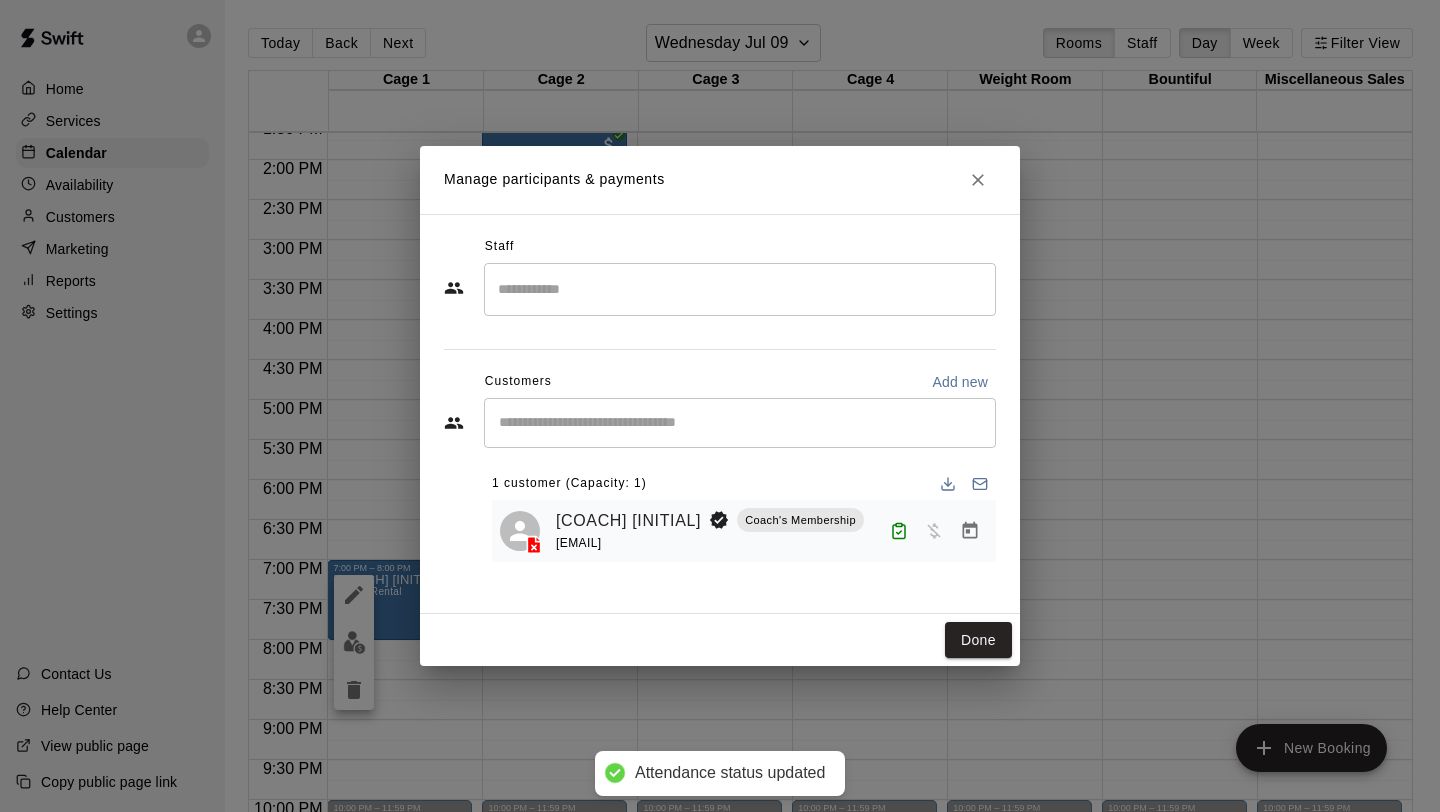 click at bounding box center (970, 531) 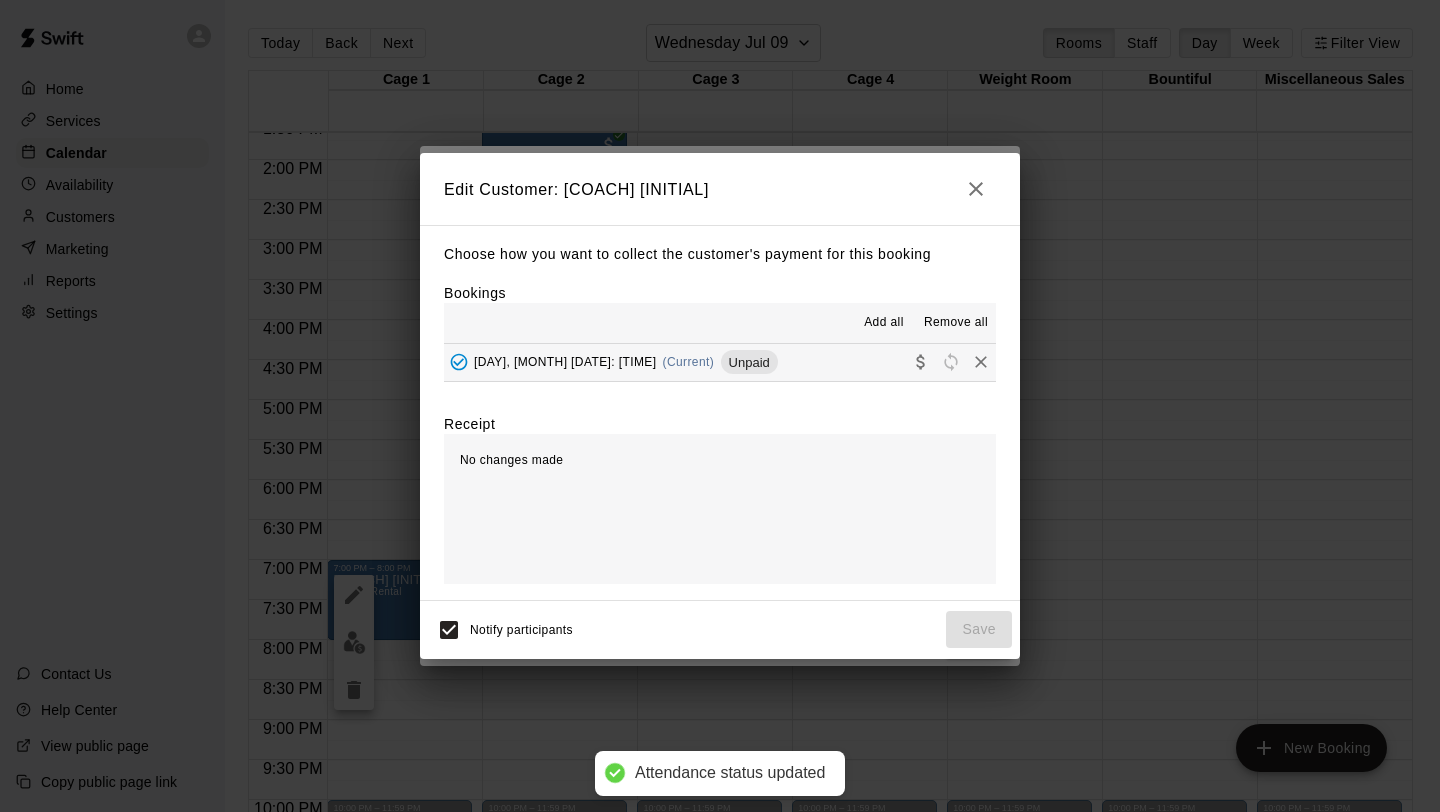 click on "(Current)" at bounding box center [689, 362] 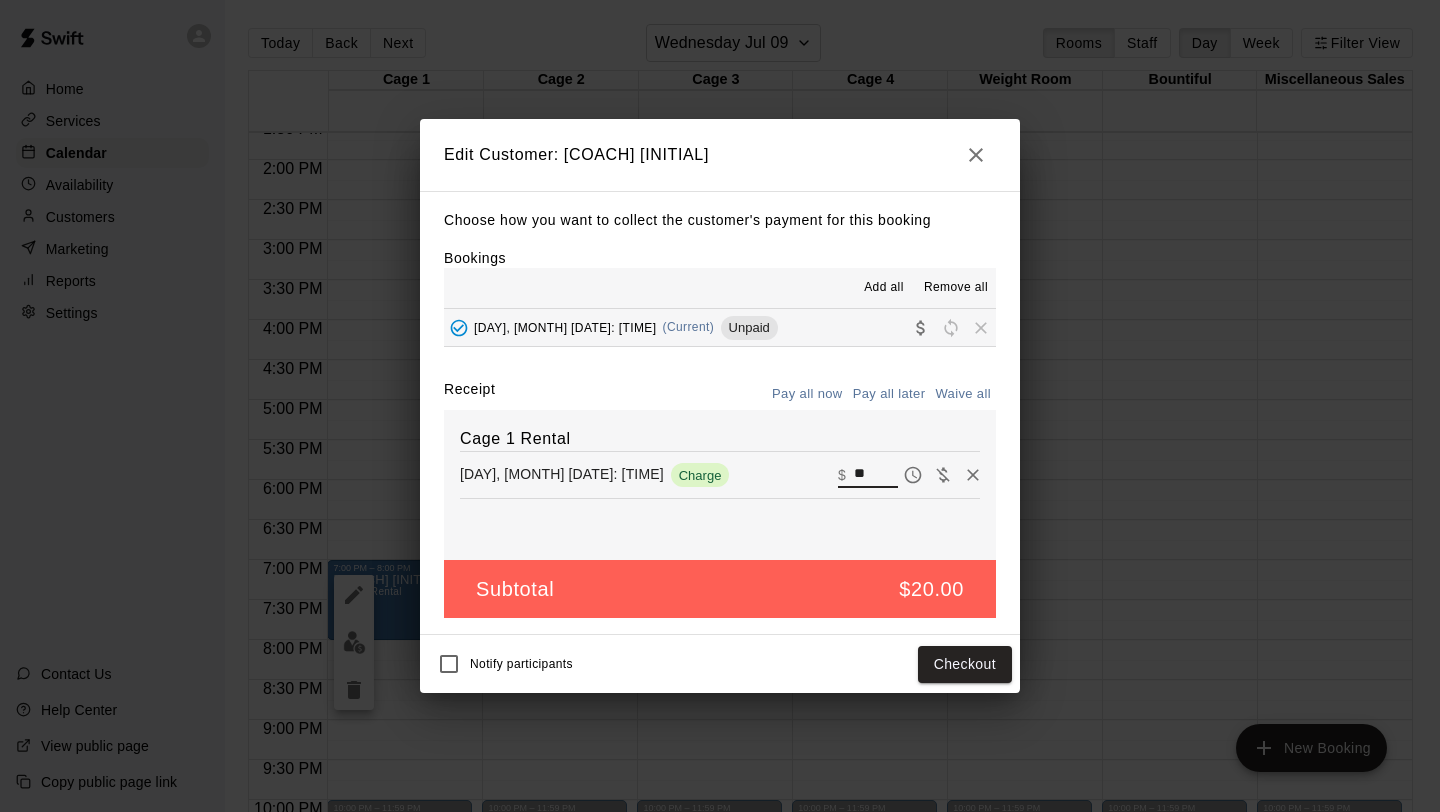 click on "**" at bounding box center [876, 475] 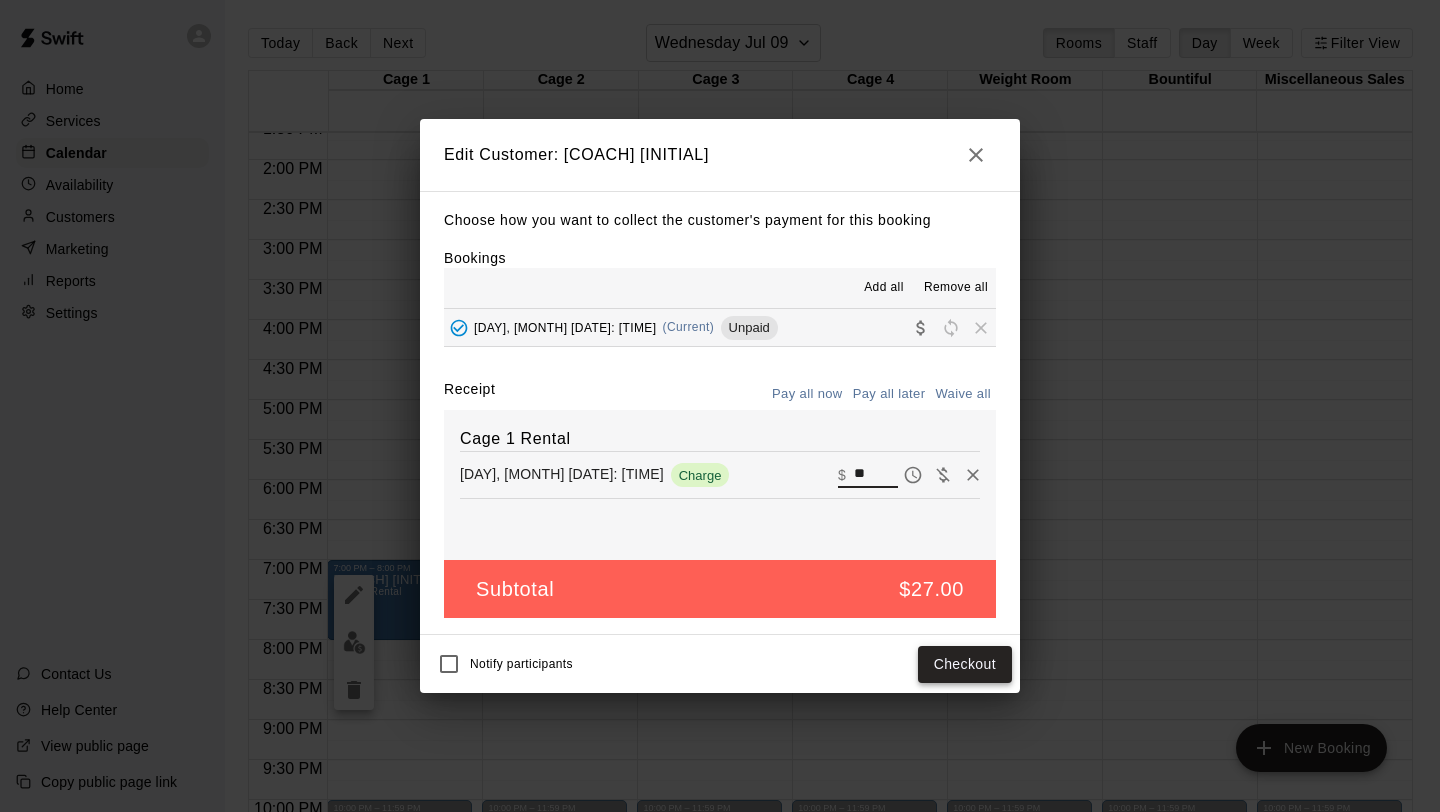 type on "**" 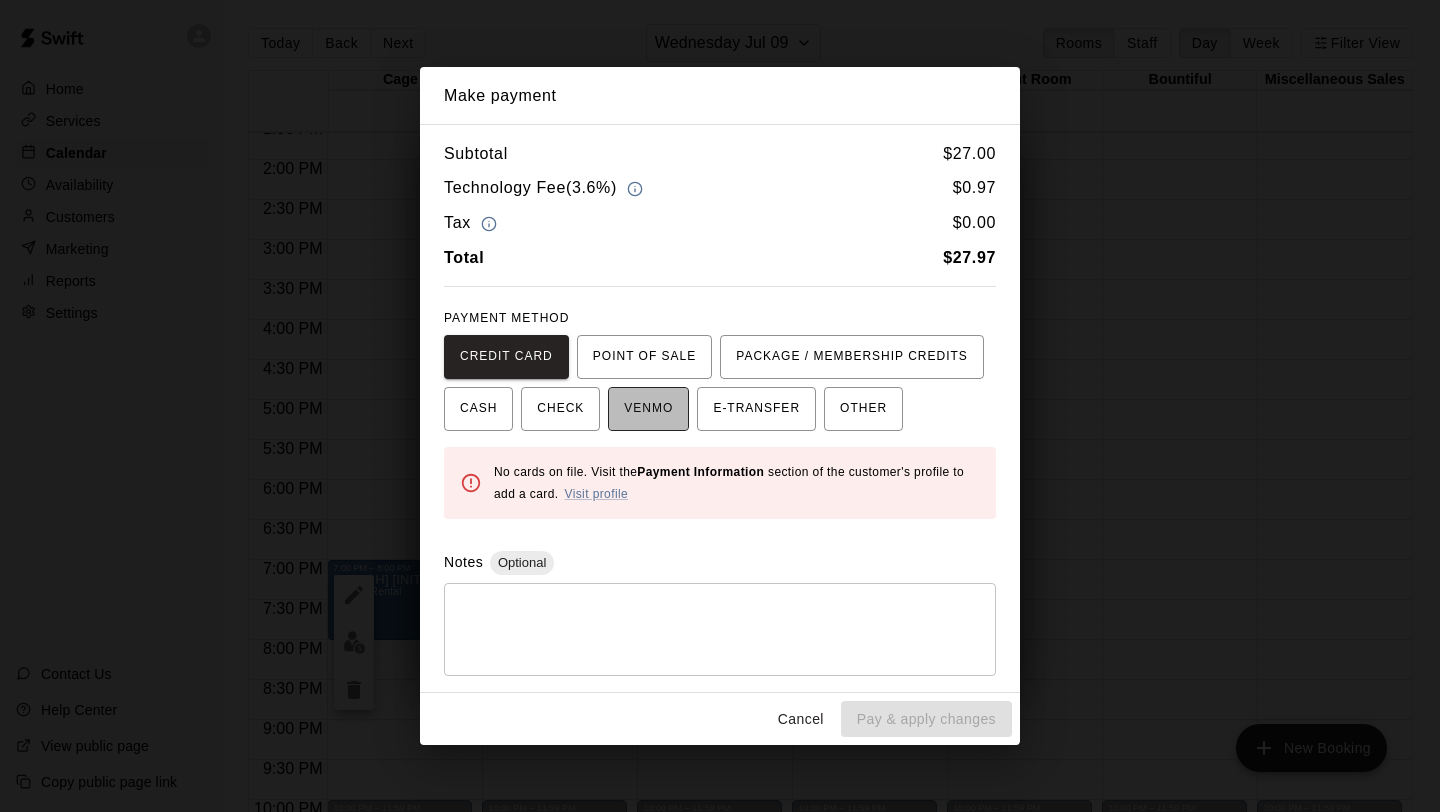 click on "VENMO" at bounding box center (648, 409) 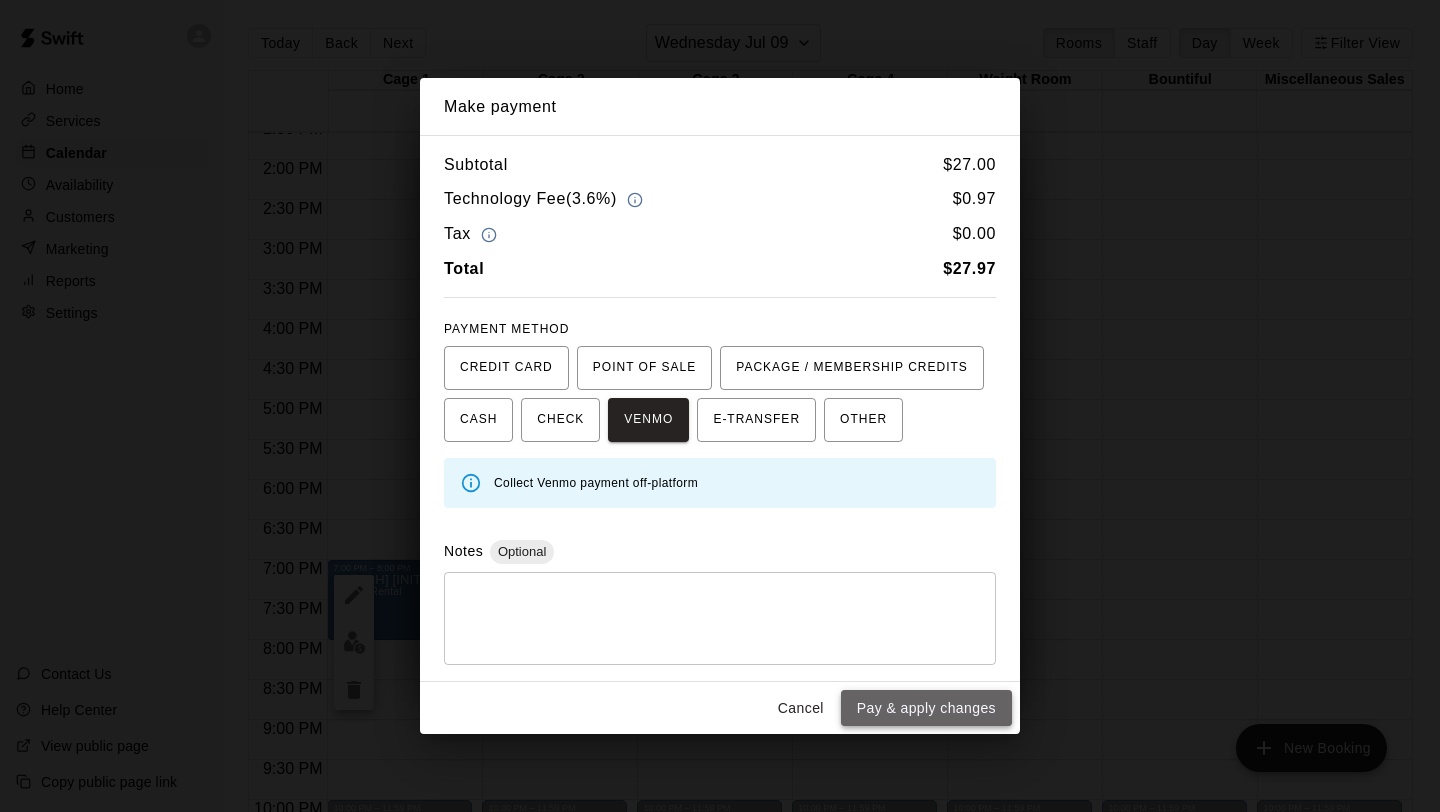 click on "Pay & apply changes" at bounding box center [926, 708] 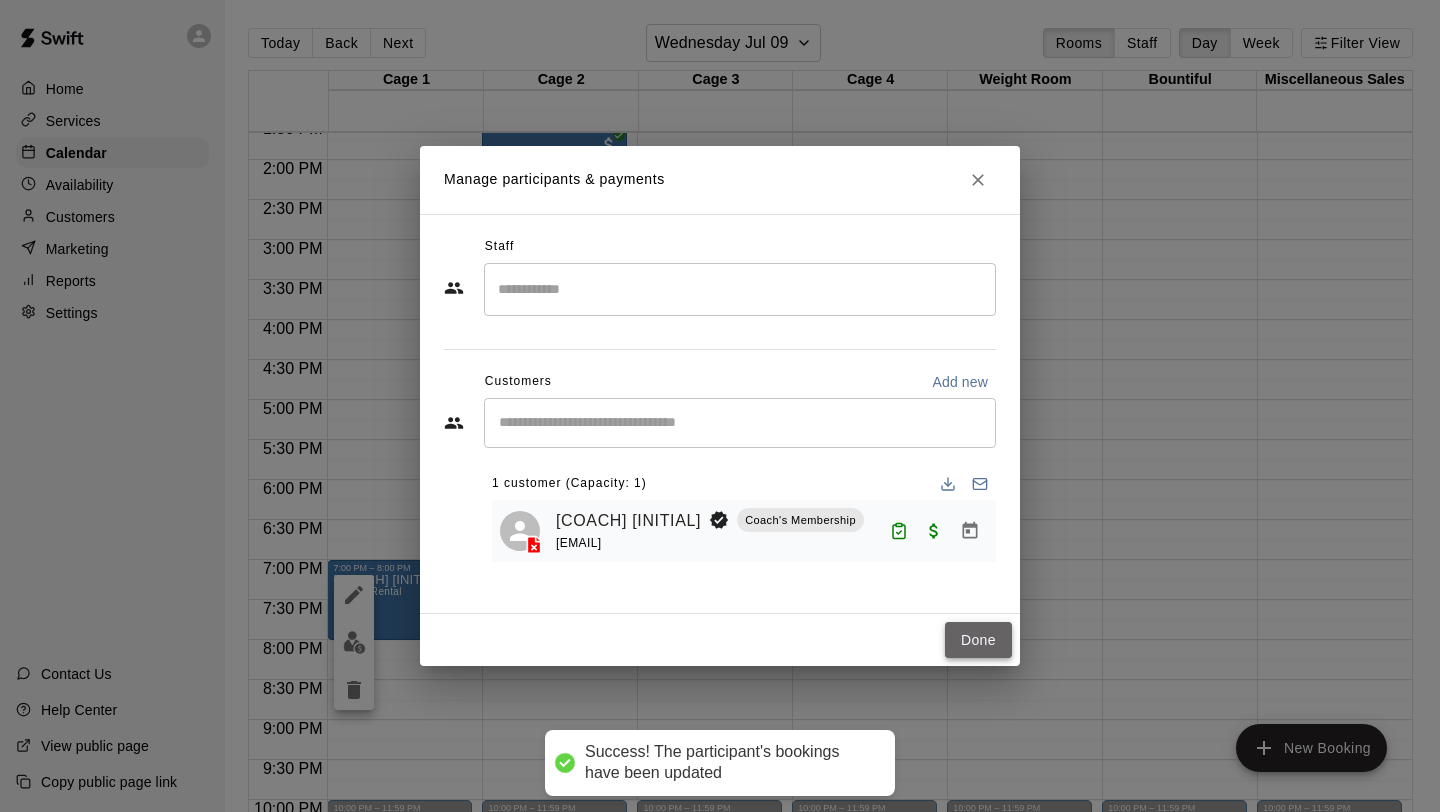 click on "Done" at bounding box center (978, 640) 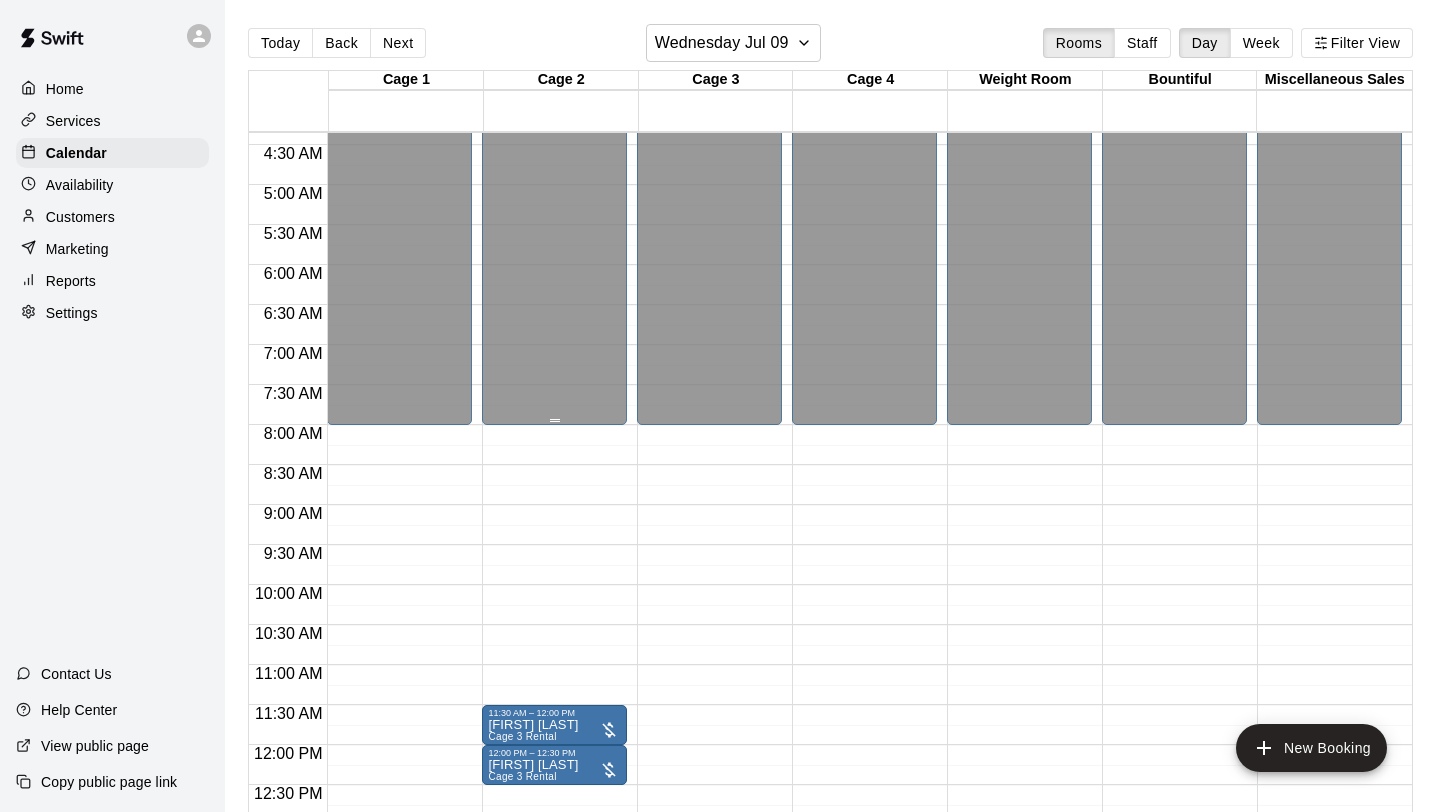 scroll, scrollTop: 231, scrollLeft: 0, axis: vertical 